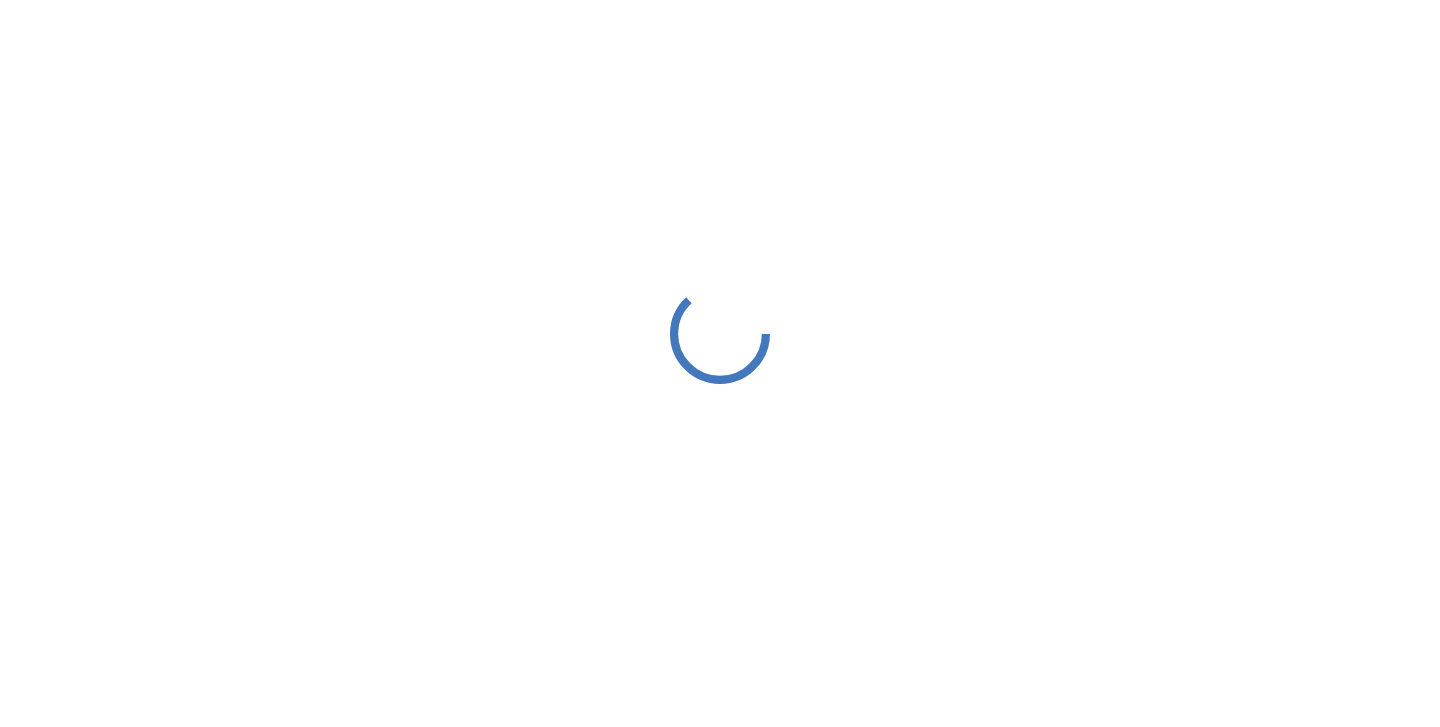 scroll, scrollTop: 0, scrollLeft: 0, axis: both 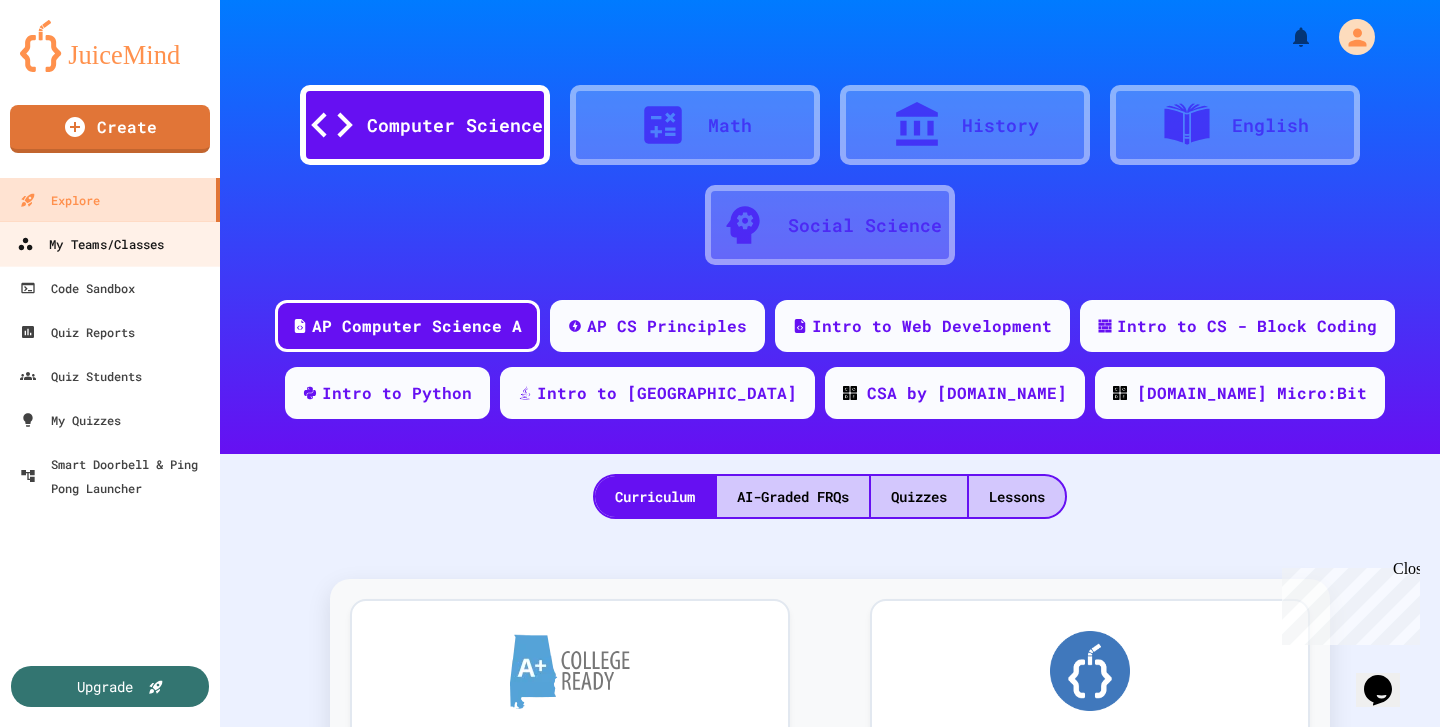 click on "My Teams/Classes" at bounding box center (90, 244) 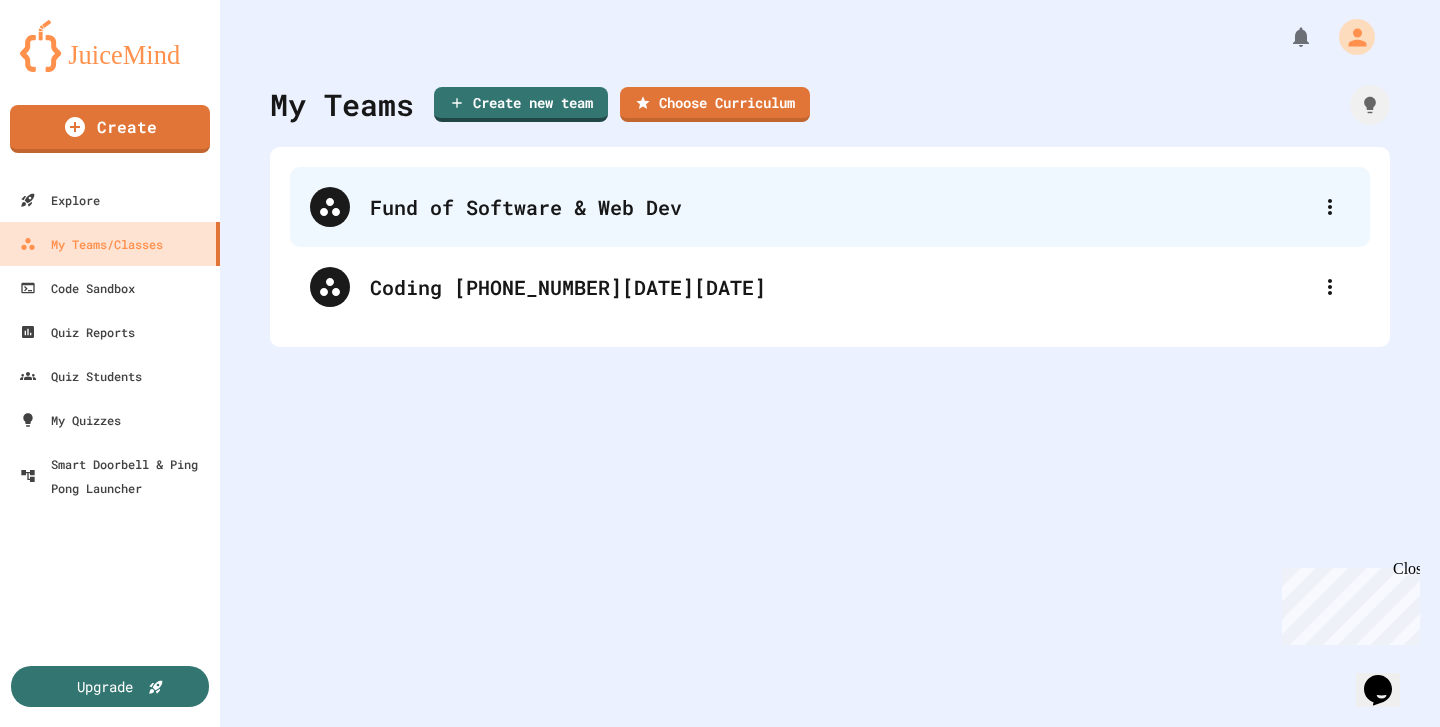 click on "Fund of Software & Web Dev" at bounding box center (830, 207) 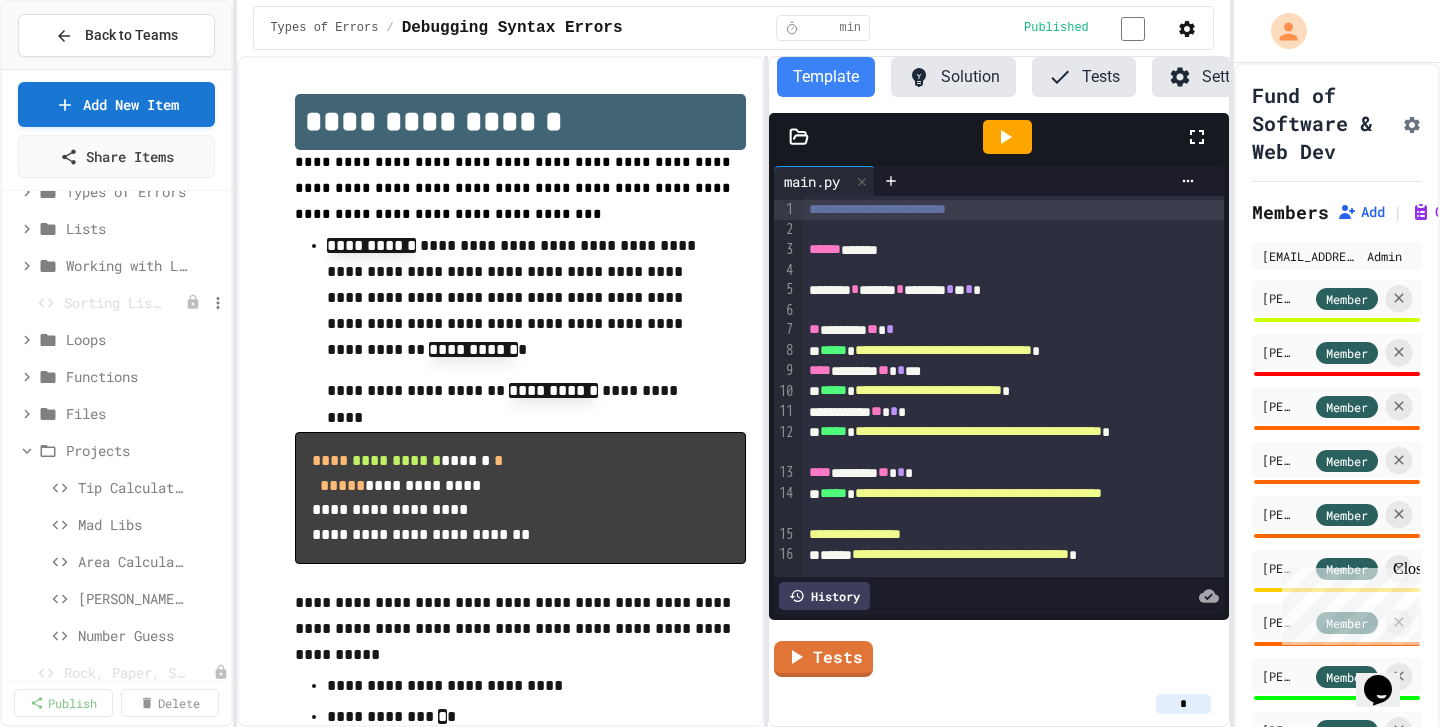 scroll, scrollTop: 70, scrollLeft: 0, axis: vertical 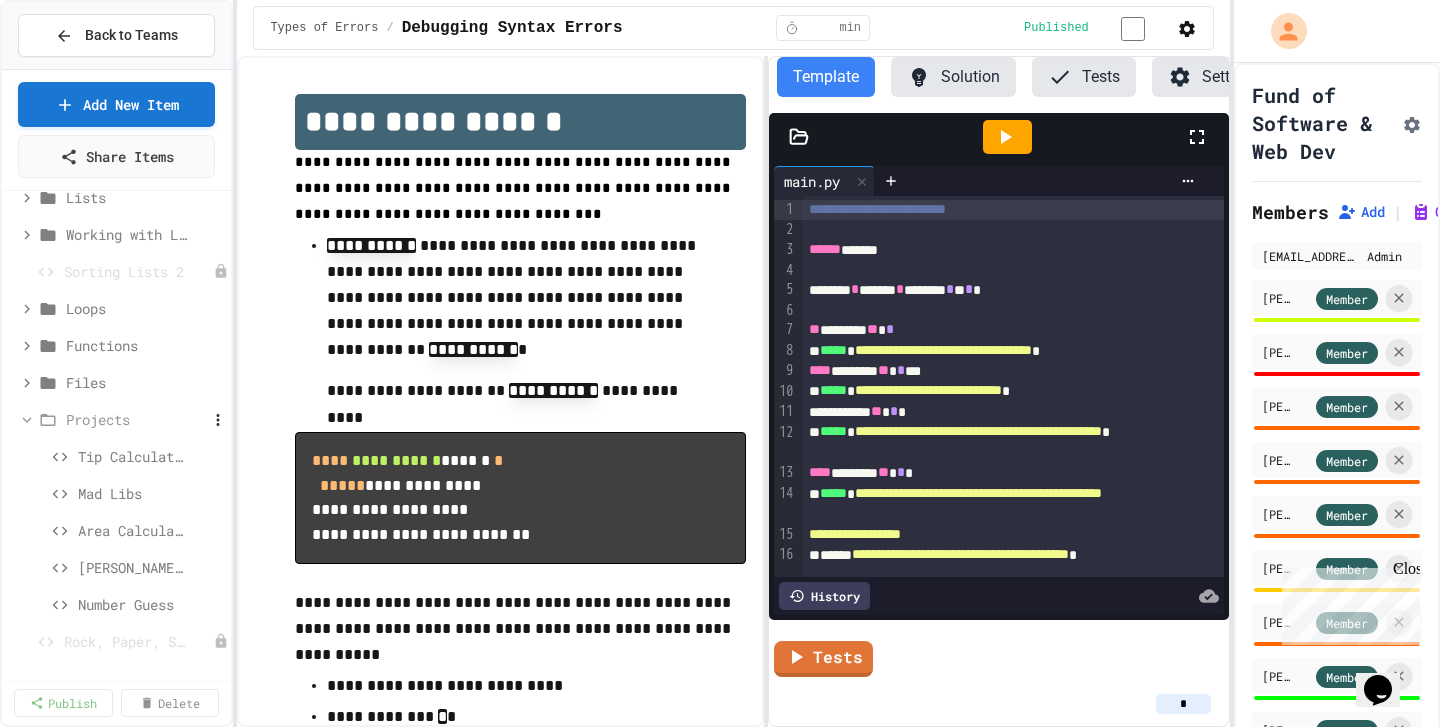 click 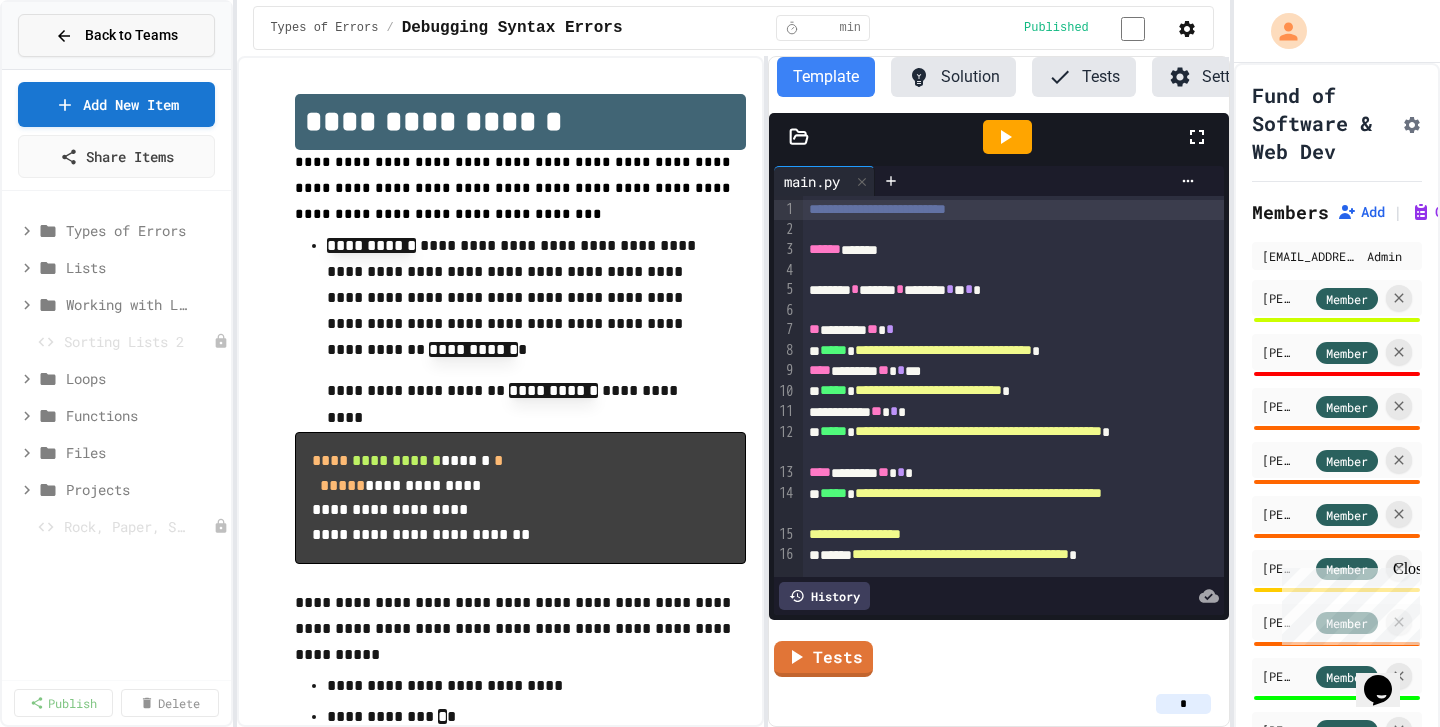click on "Back to Teams" at bounding box center (116, 35) 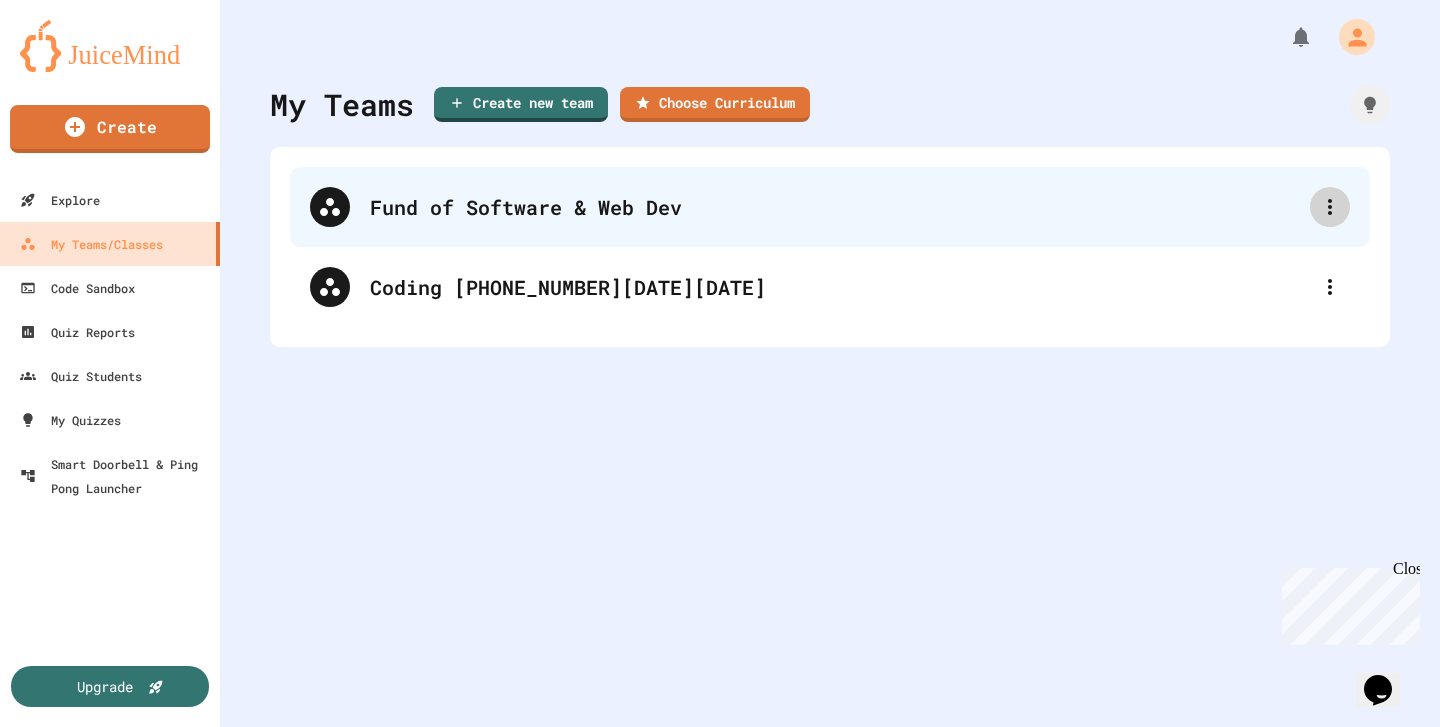 click 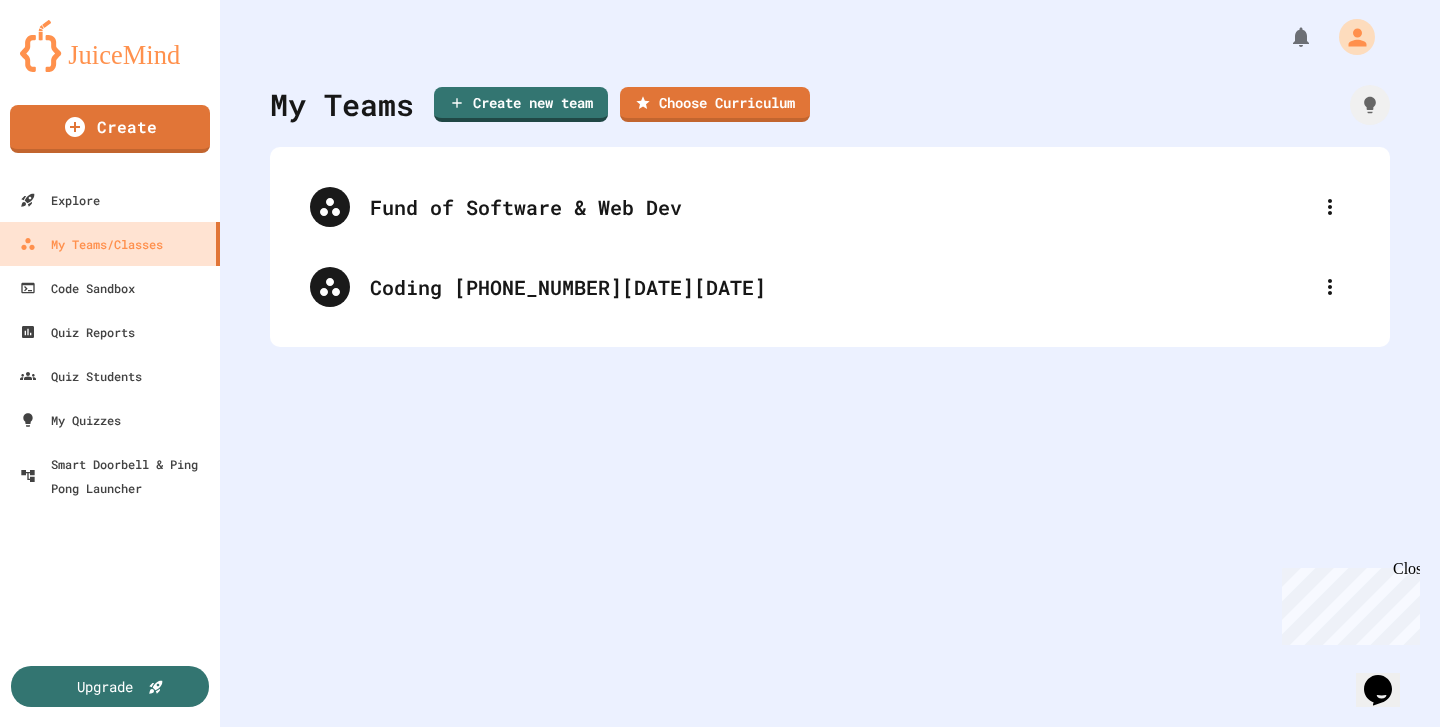 click at bounding box center [720, 729] 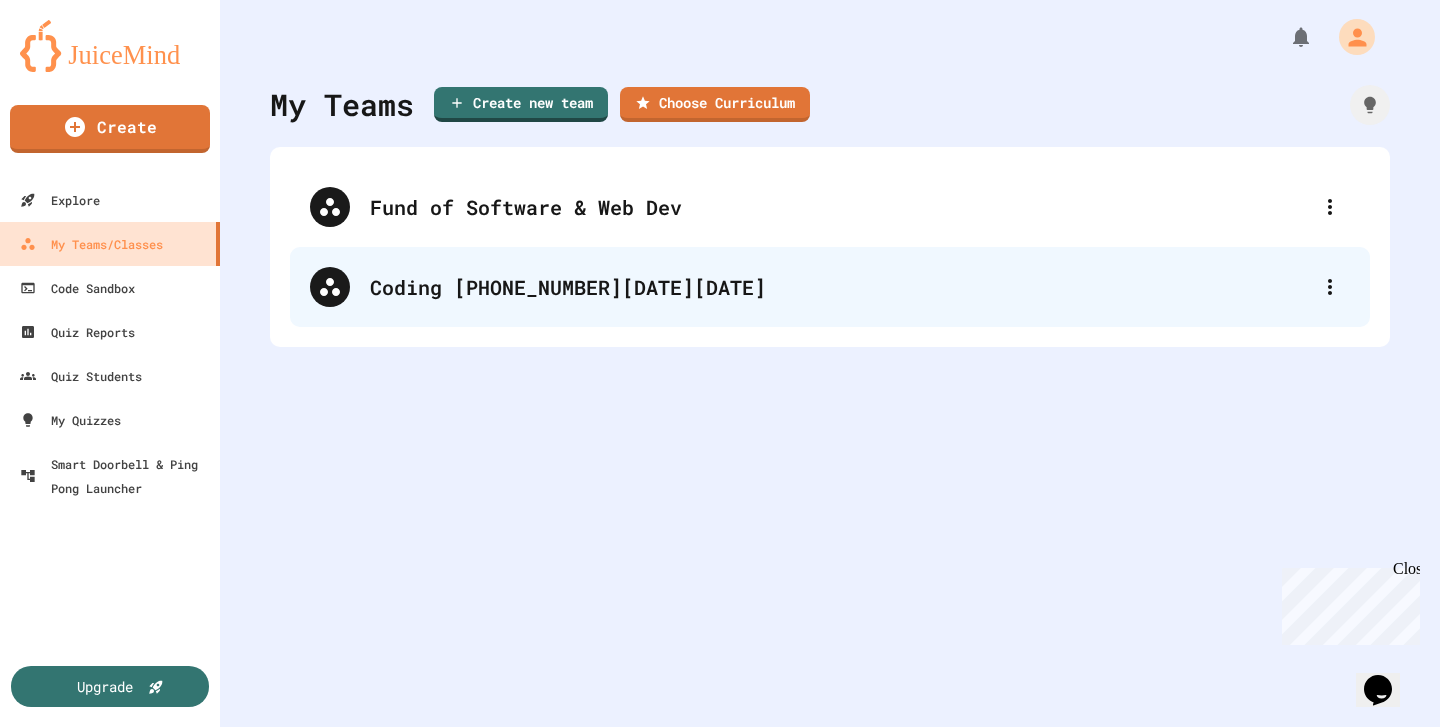 click on "Coding [PHONE_NUMBER][DATE][DATE]" at bounding box center [840, 287] 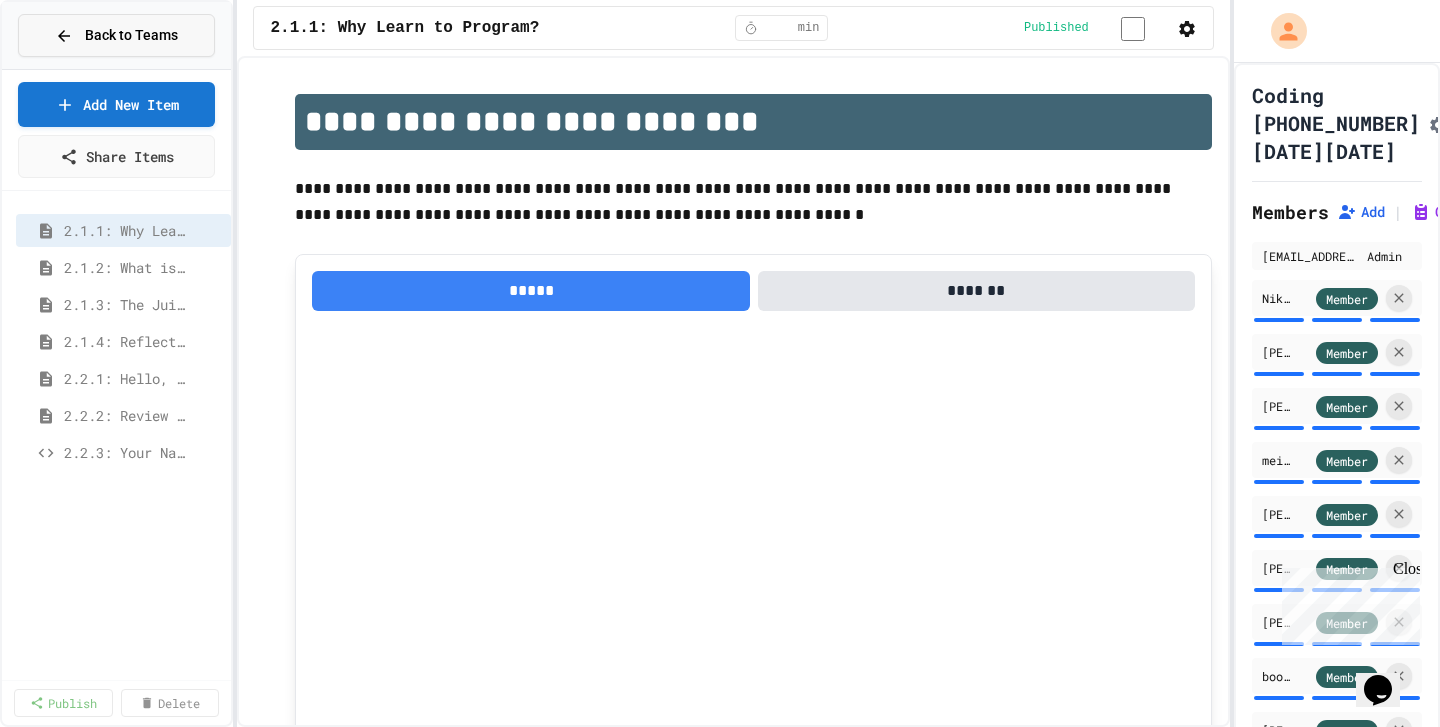 click on "Back to Teams" at bounding box center (116, 35) 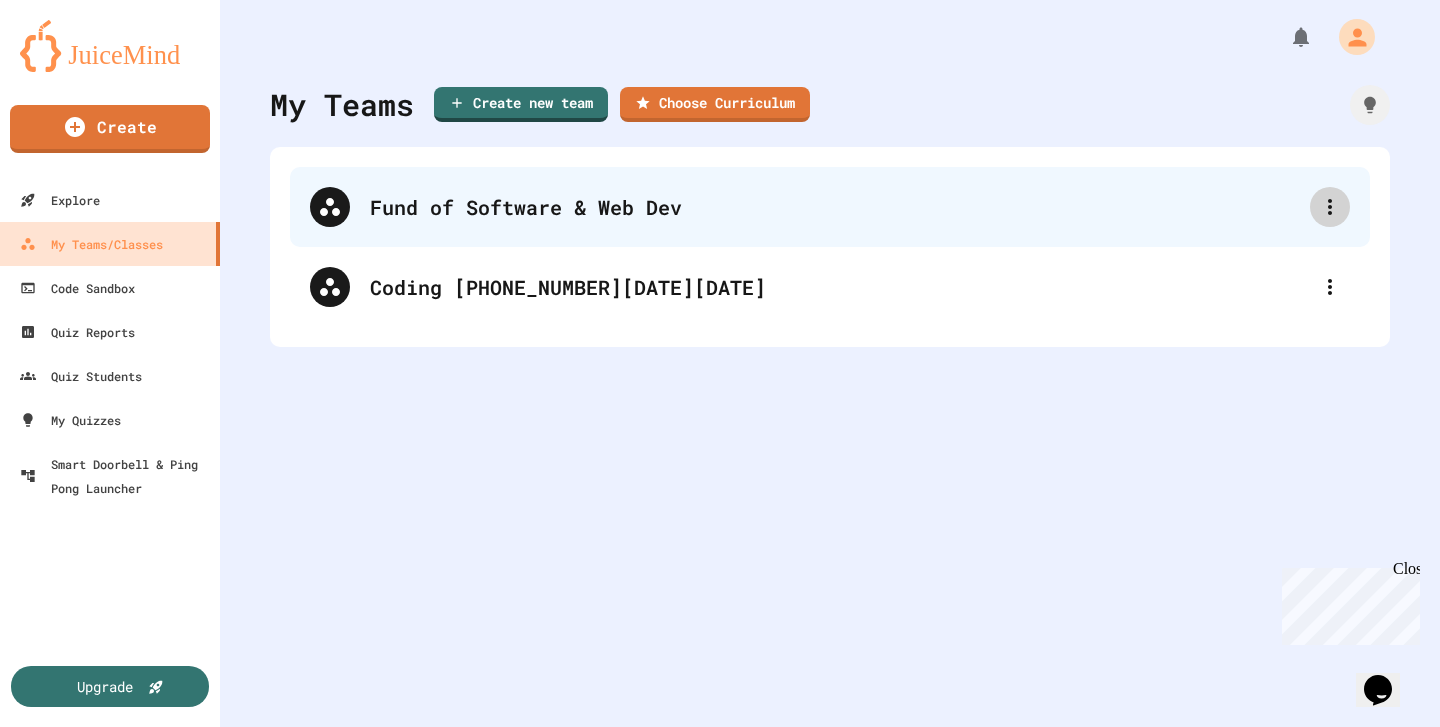 click 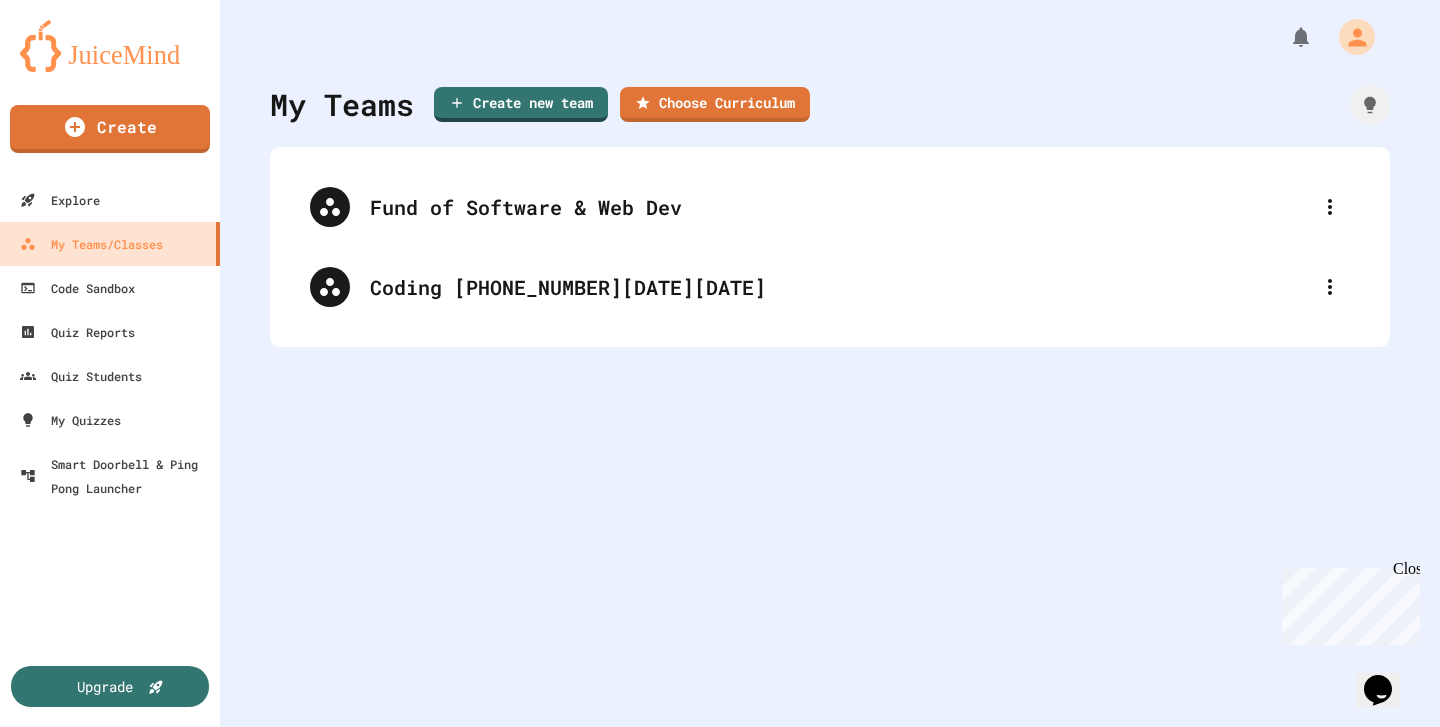 click at bounding box center [730, 745] 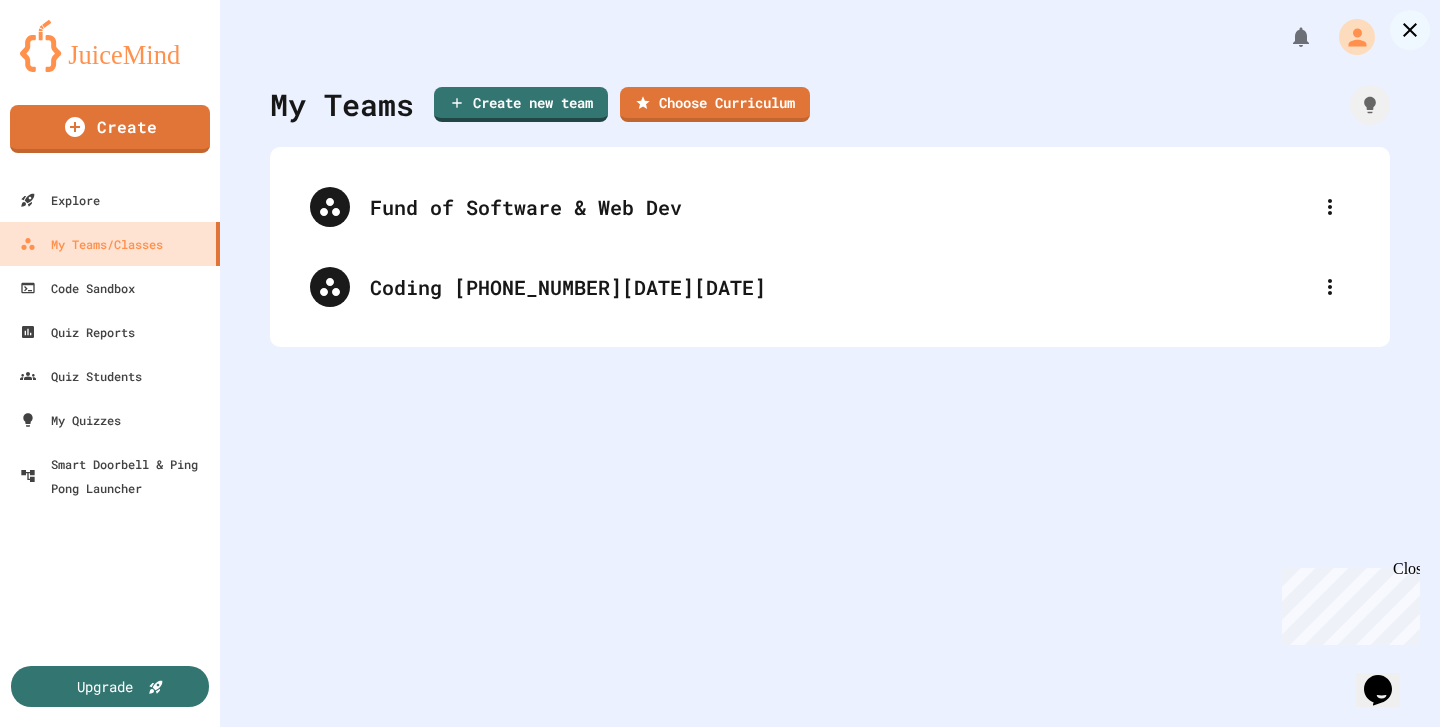 click on "Cancel" at bounding box center (578, 1282) 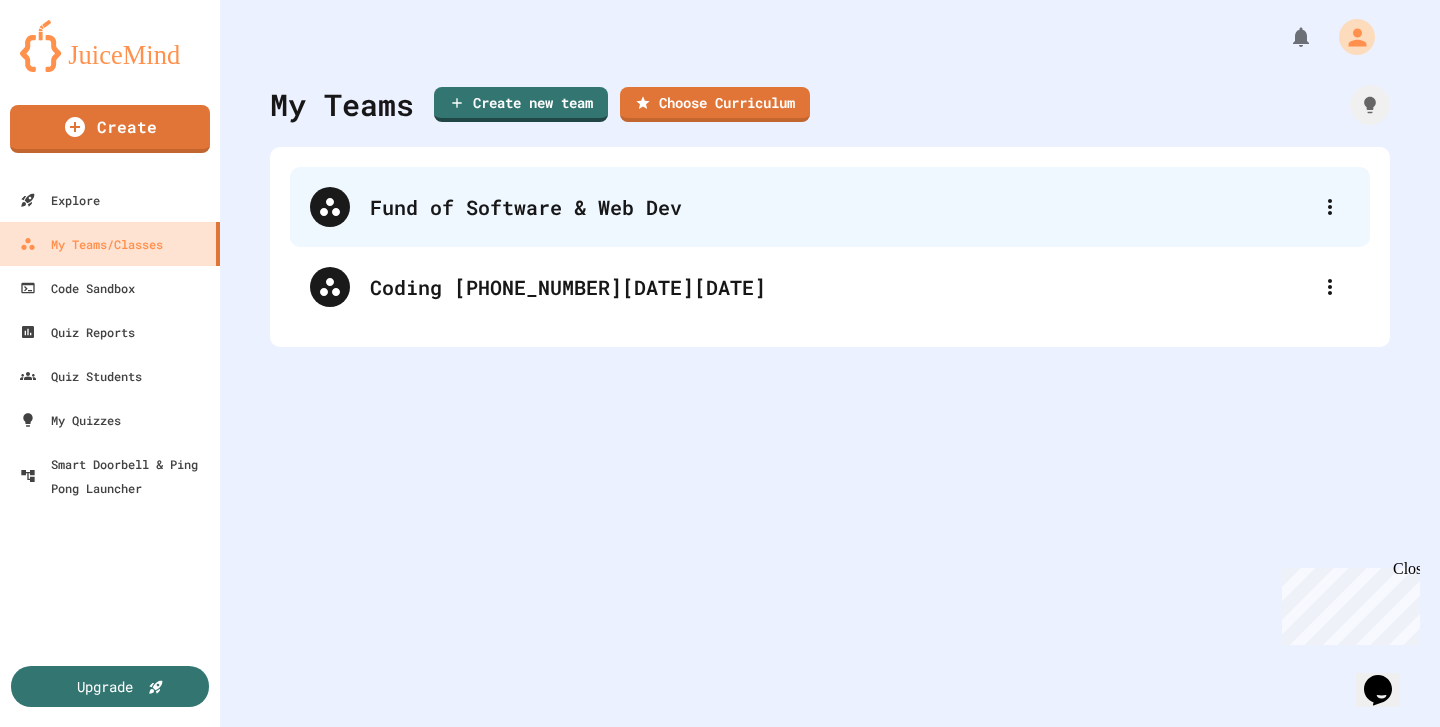 click on "Fund of Software & Web Dev" at bounding box center (840, 207) 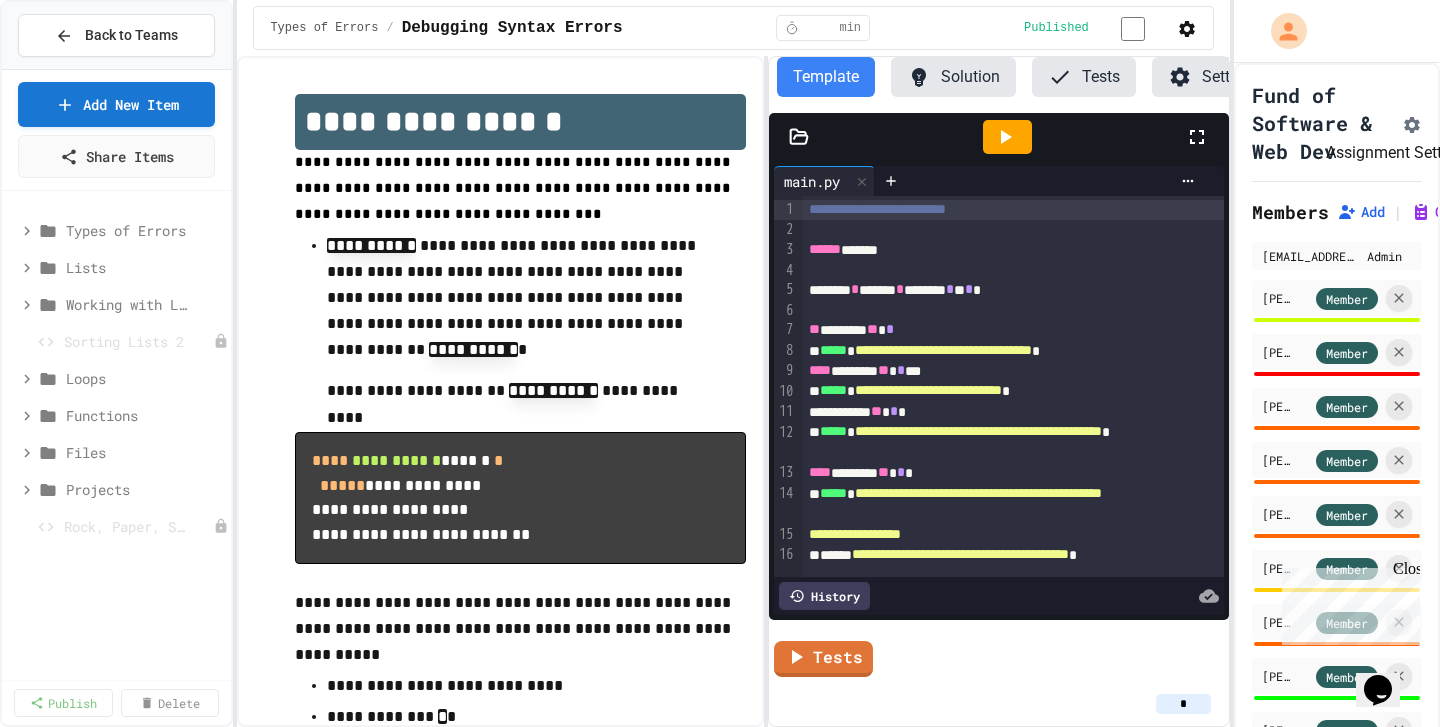 click 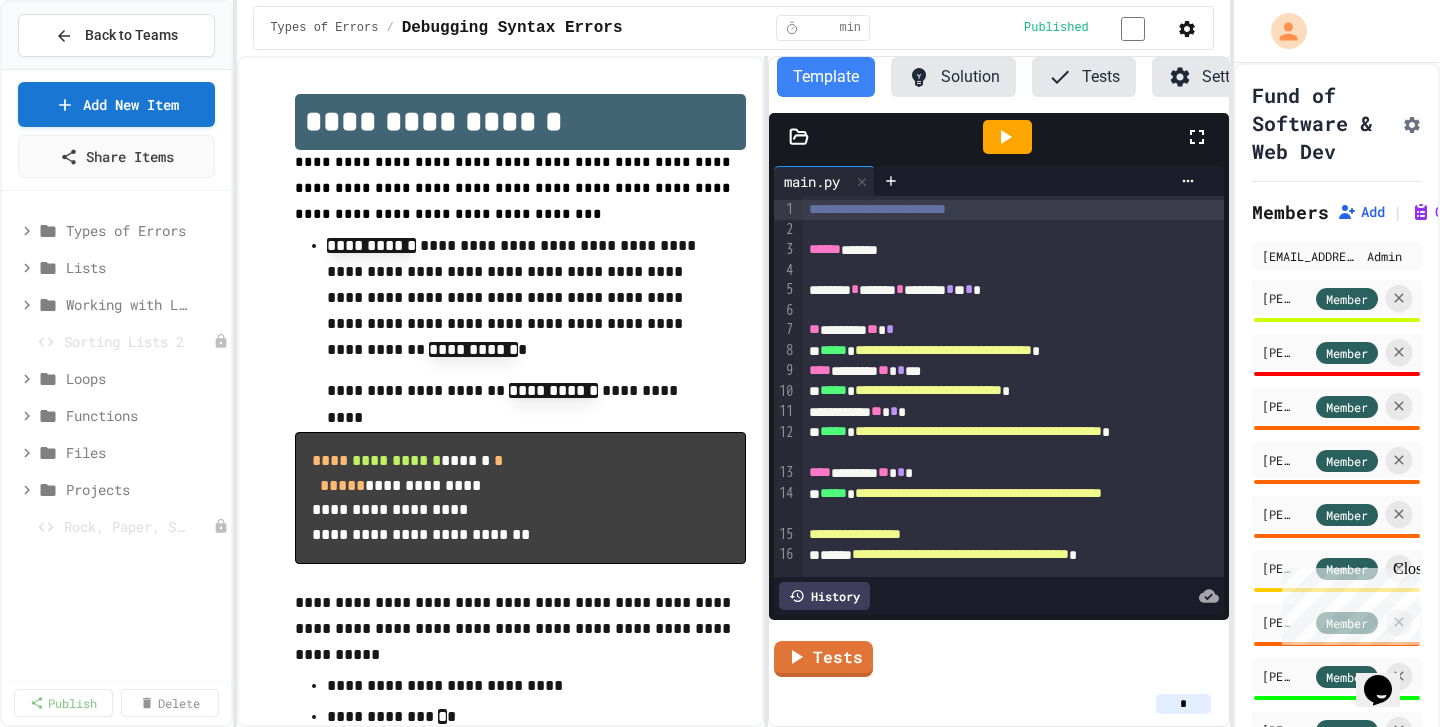 scroll, scrollTop: 1415, scrollLeft: 0, axis: vertical 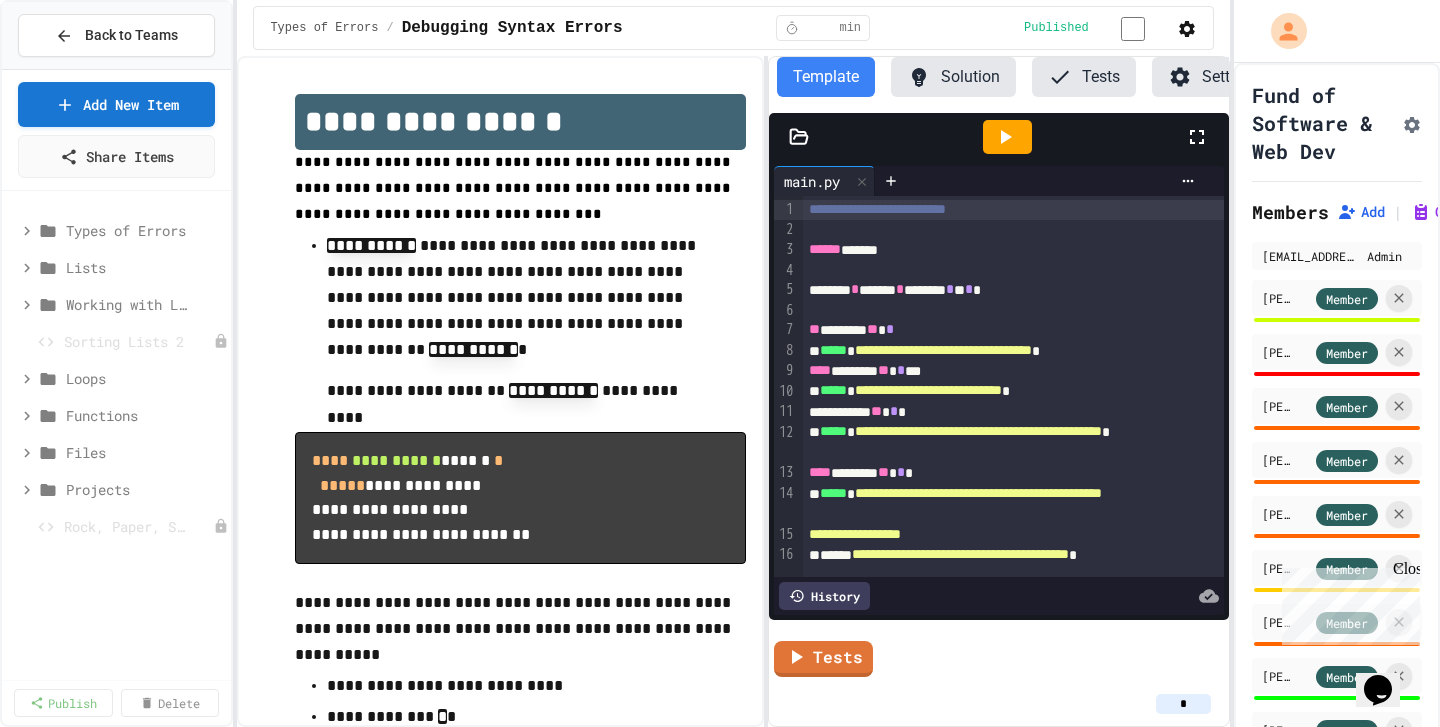 click 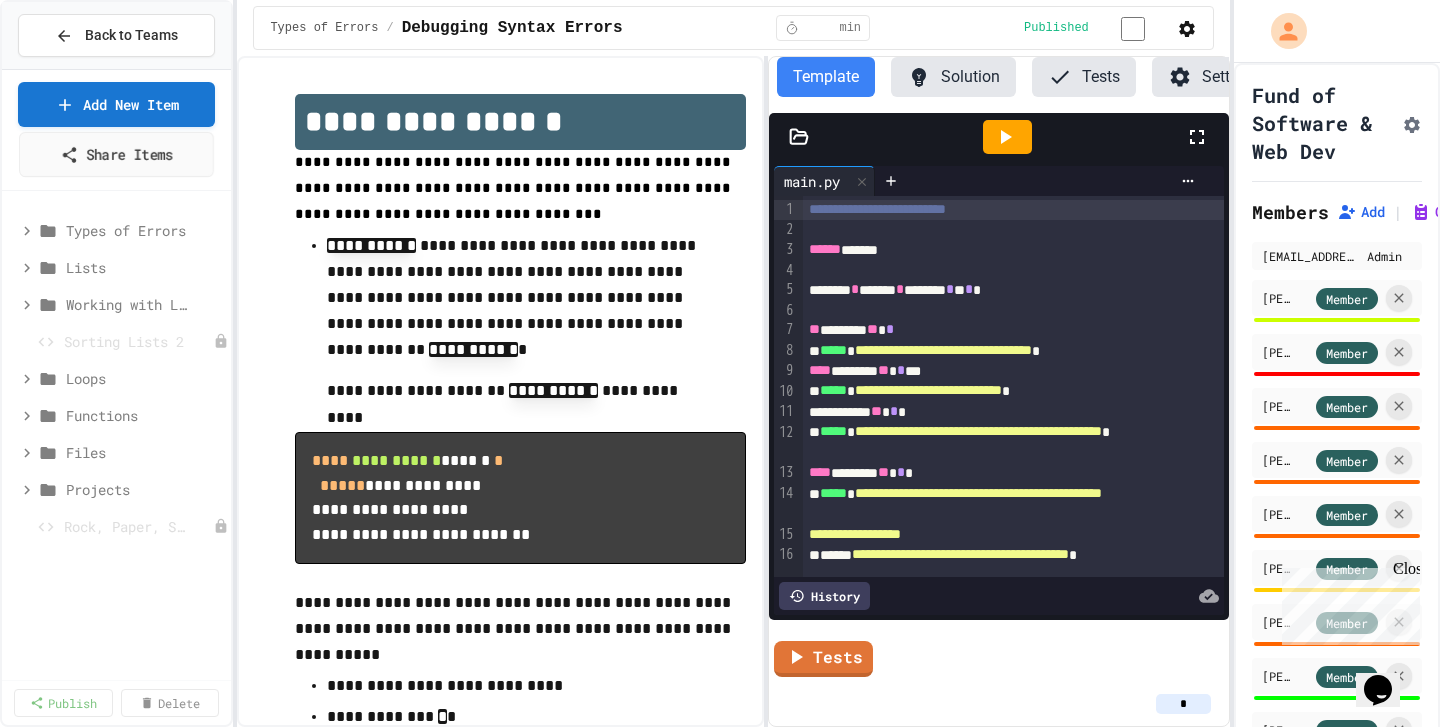 click on "Share Items" at bounding box center [116, 154] 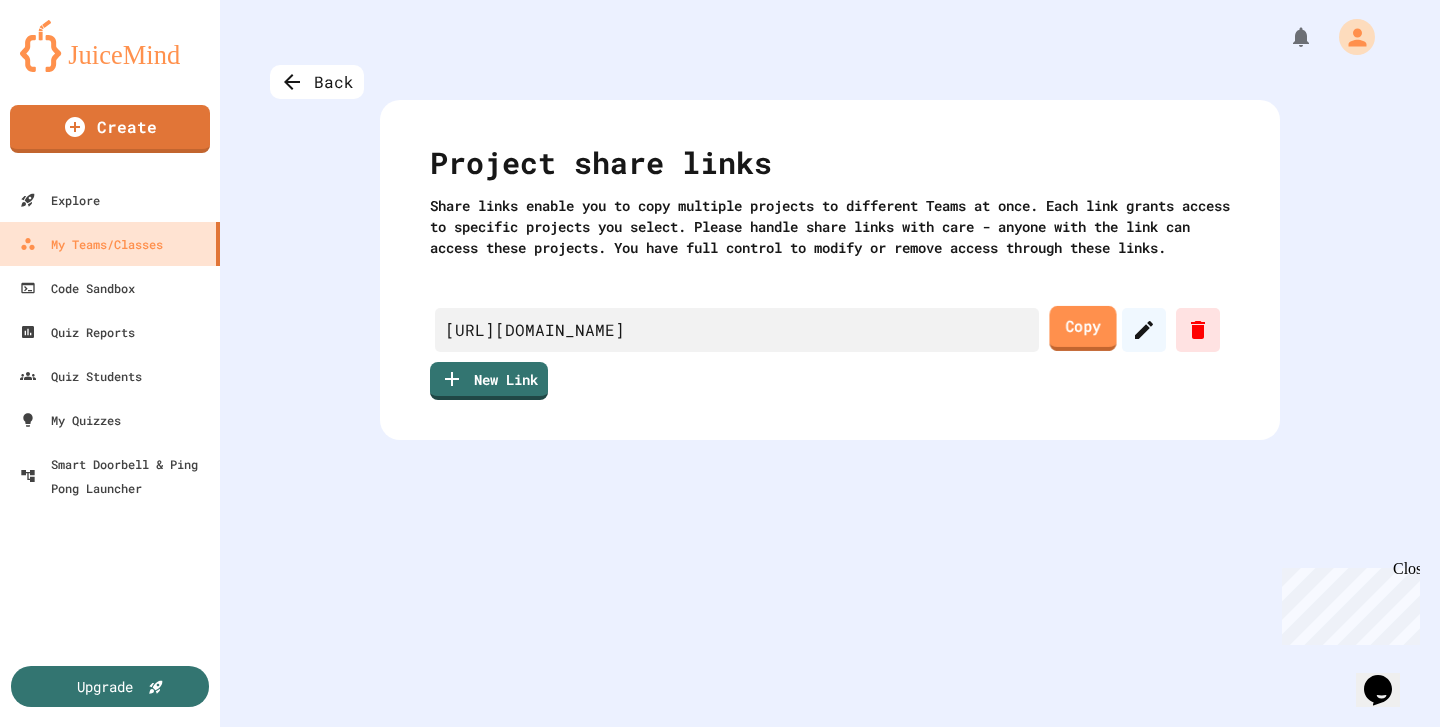 click on "Copy" at bounding box center (1082, 328) 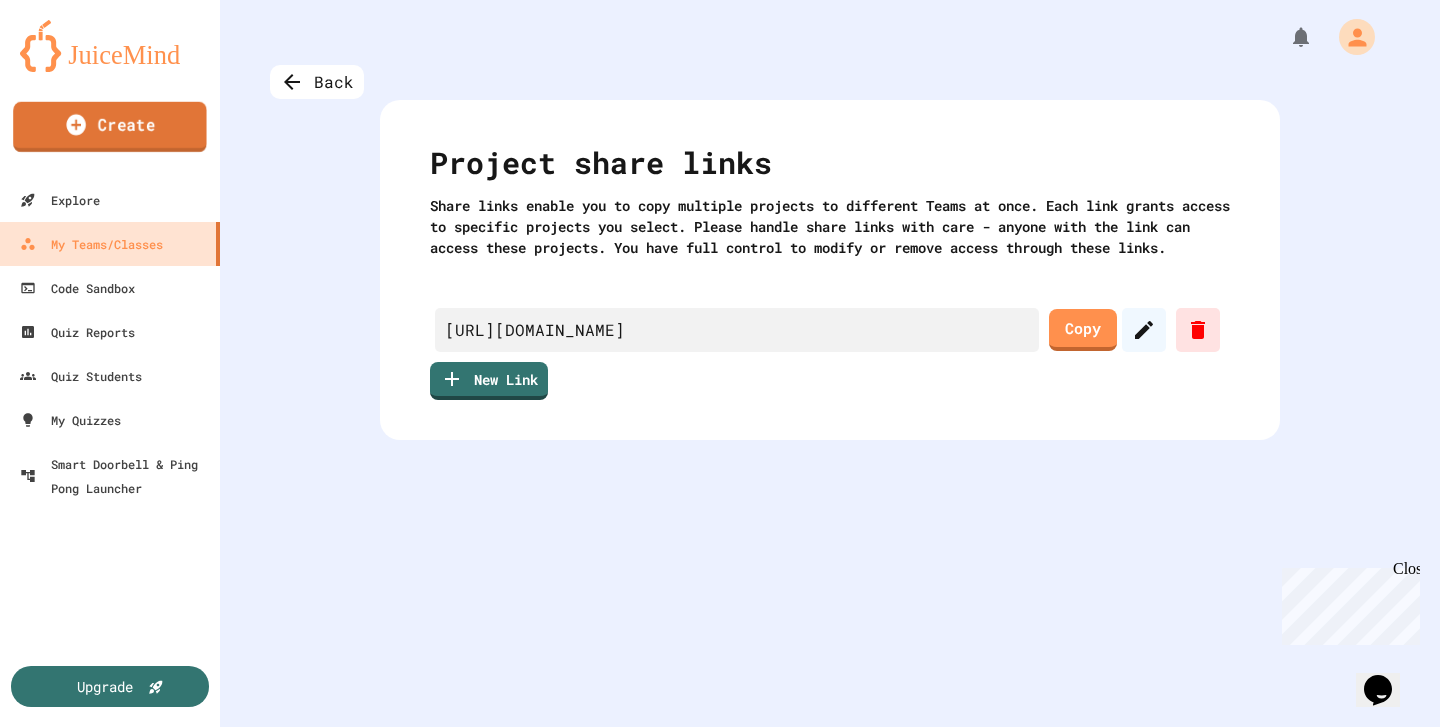 click on "Create" at bounding box center (110, 127) 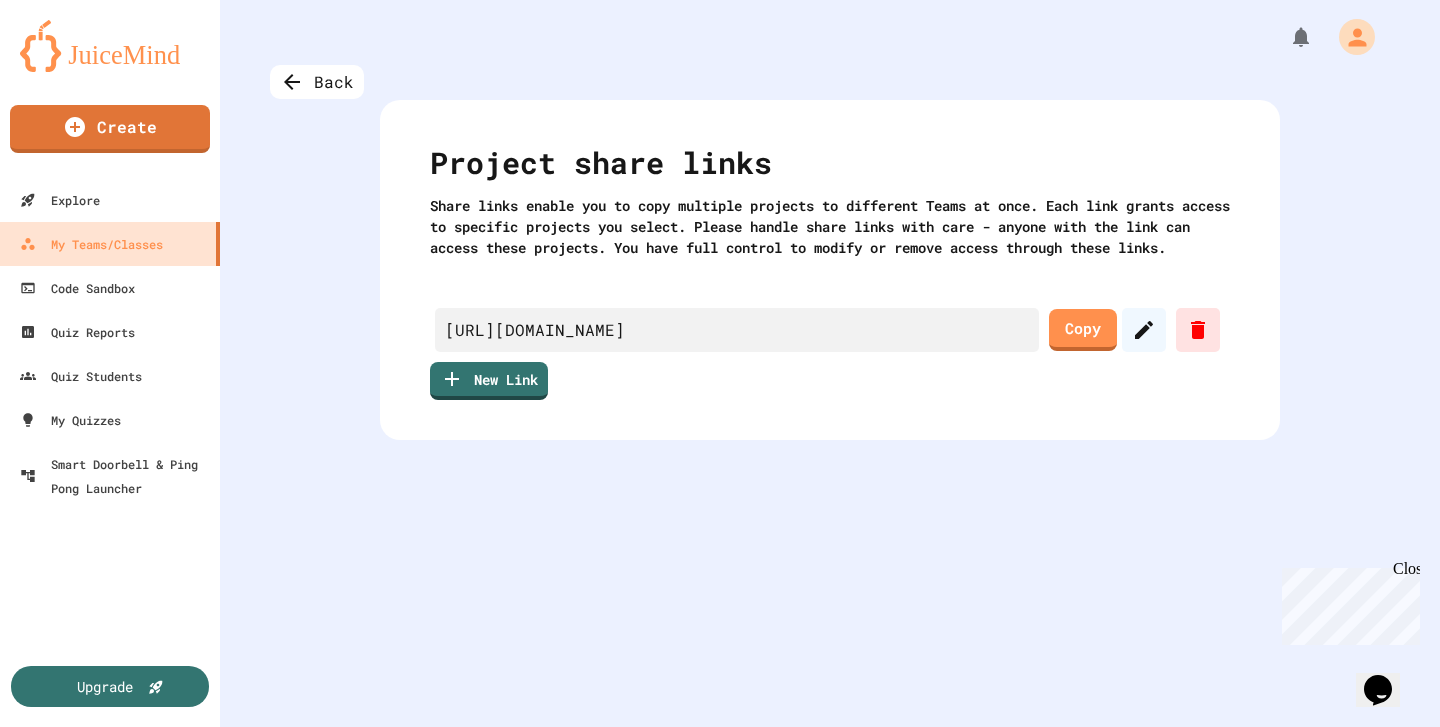 click 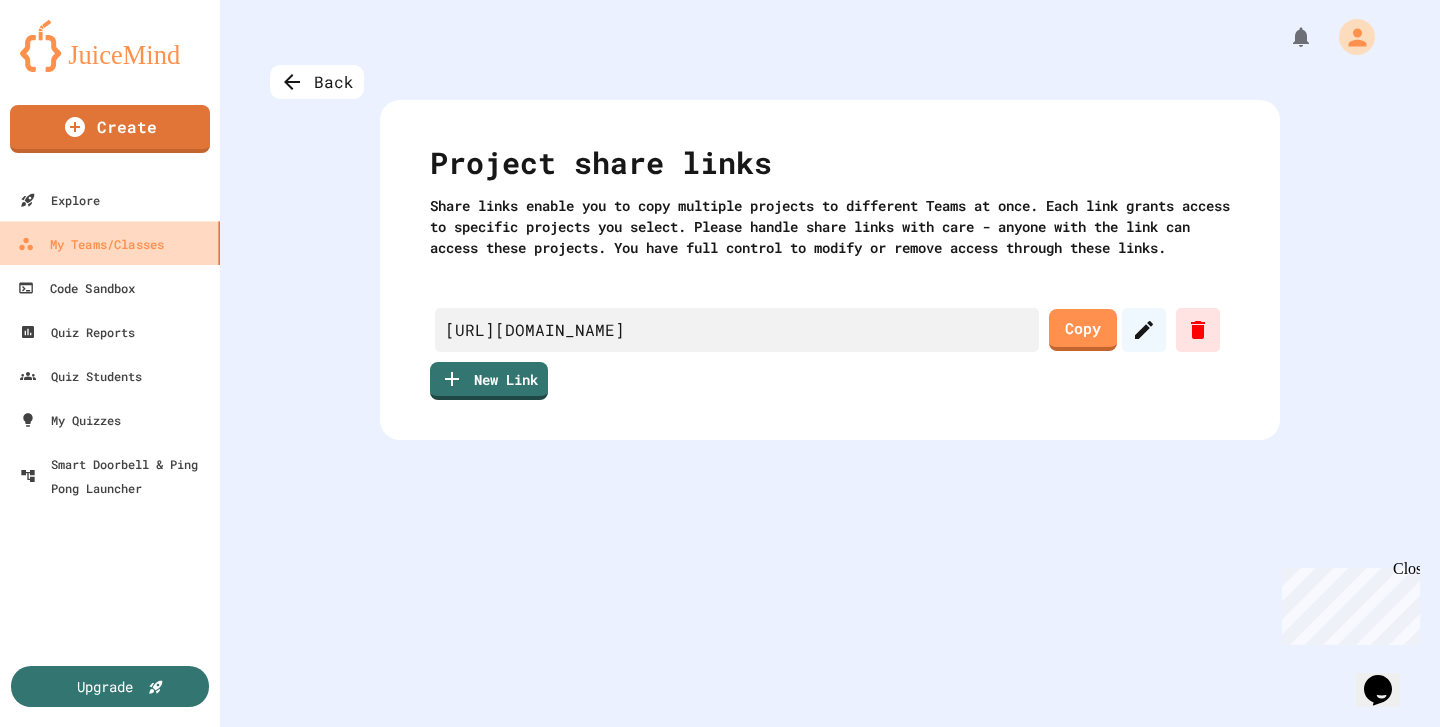 click on "My Teams/Classes" at bounding box center [91, 244] 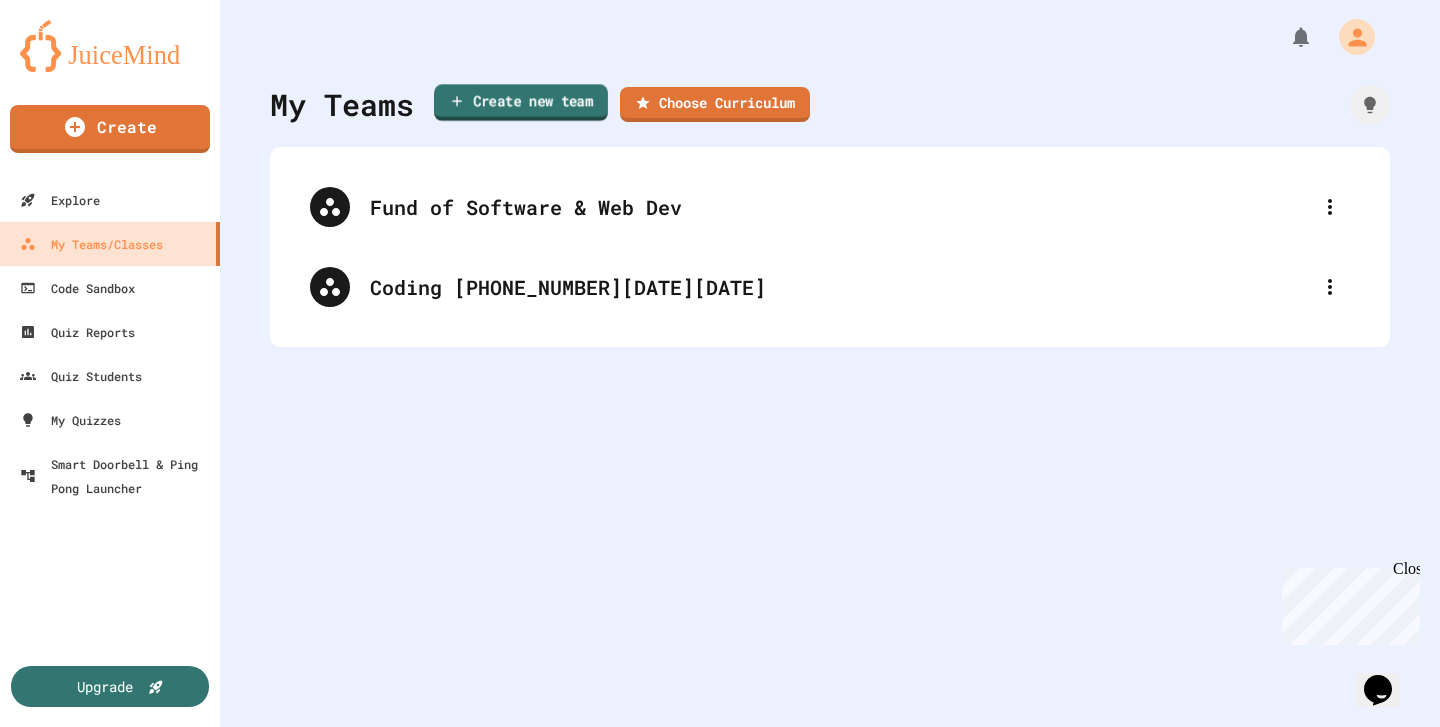 click on "Create new team" at bounding box center (521, 102) 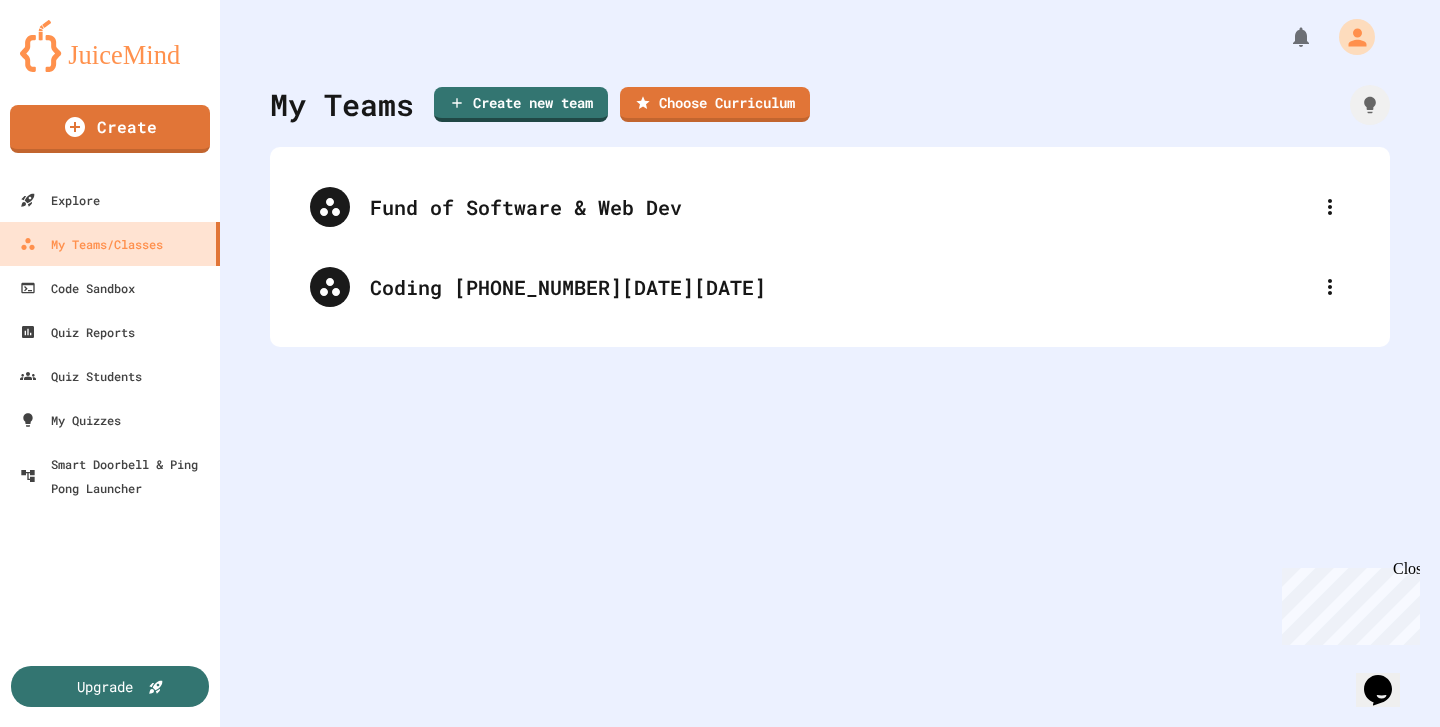 click at bounding box center [720, 1003] 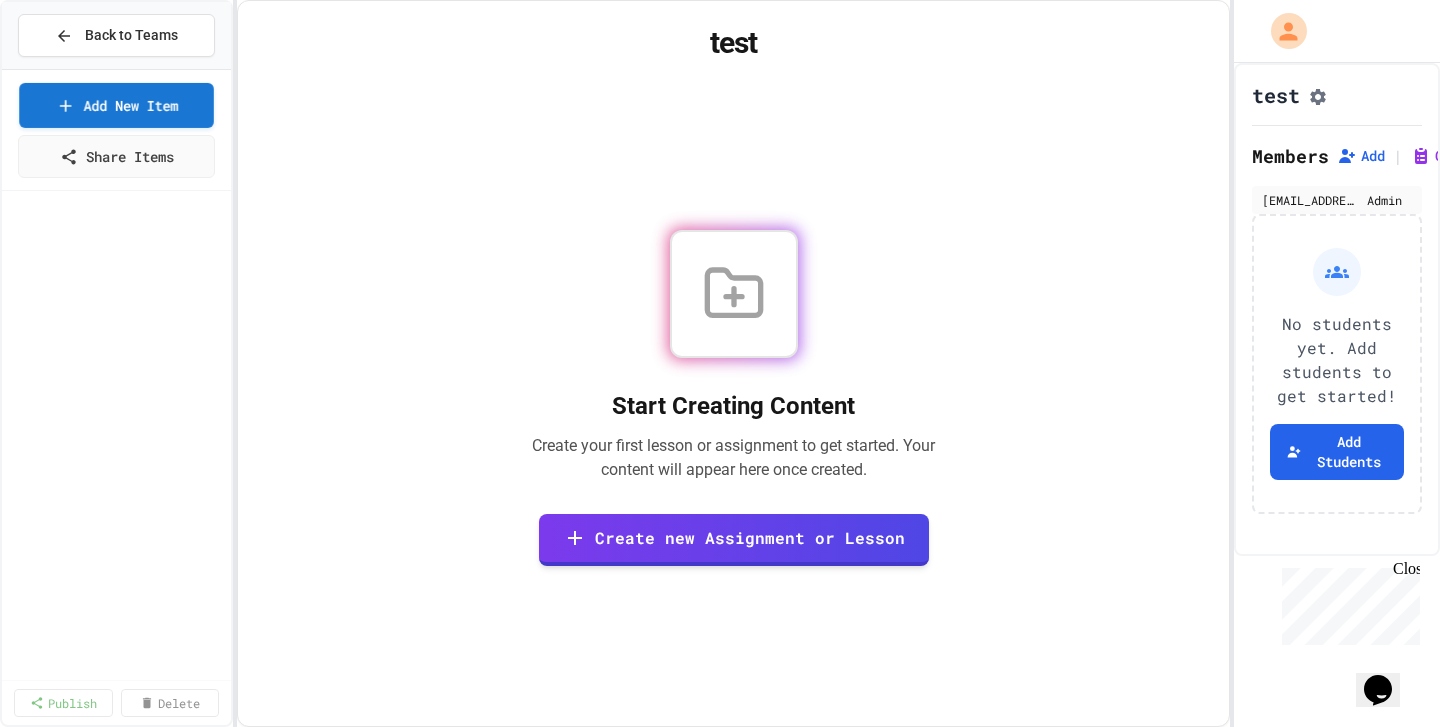 click on "Add New Item Share Items" at bounding box center [116, 130] 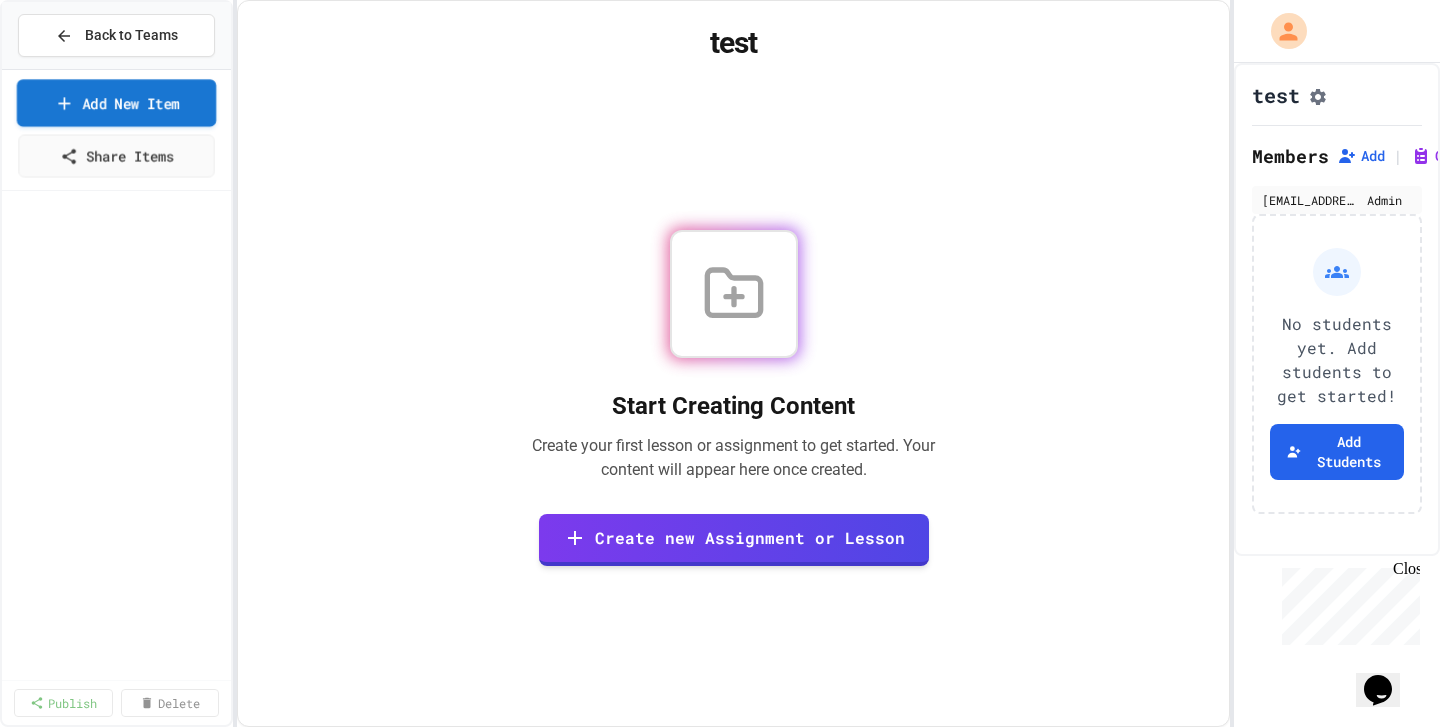 click on "Add New Item" at bounding box center (117, 102) 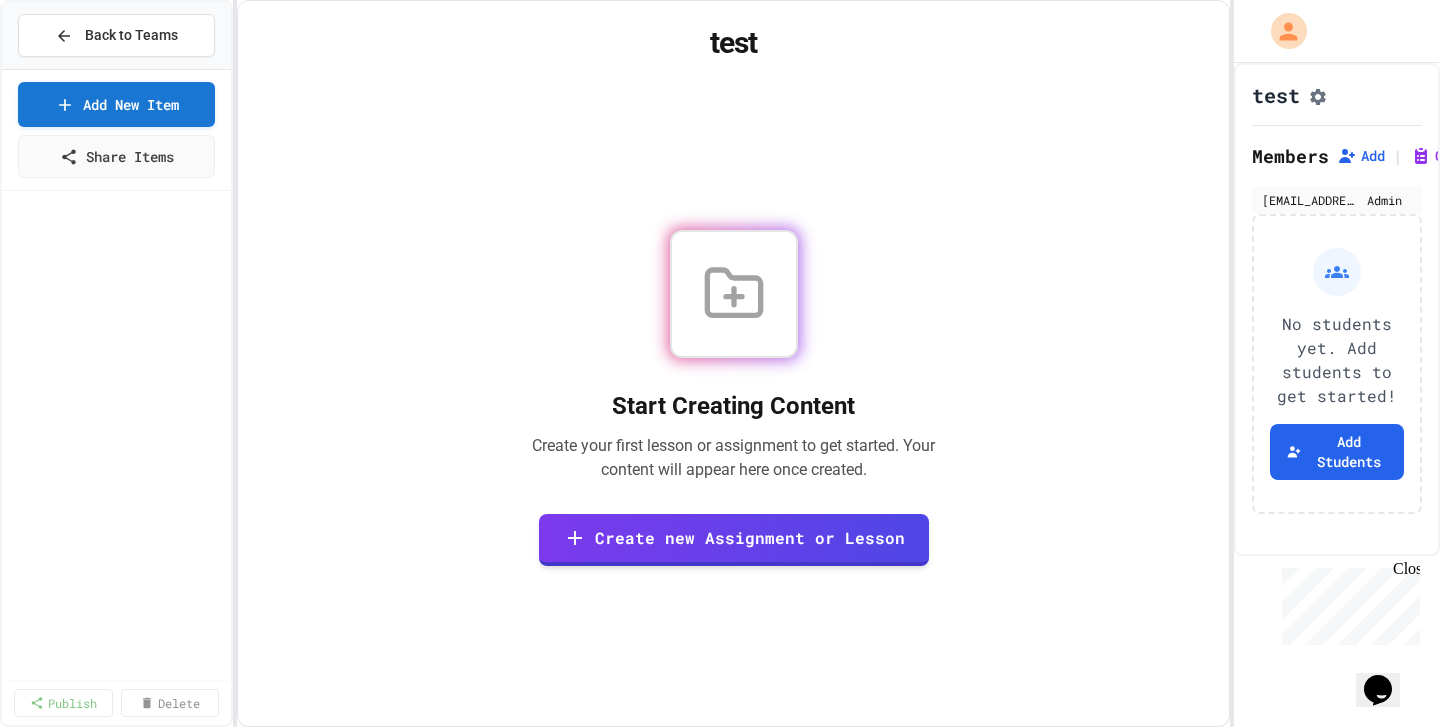 click on "How would you like to create your content? Create Manually Use the traditional method to create content from scratch Cancel" at bounding box center [720, 903] 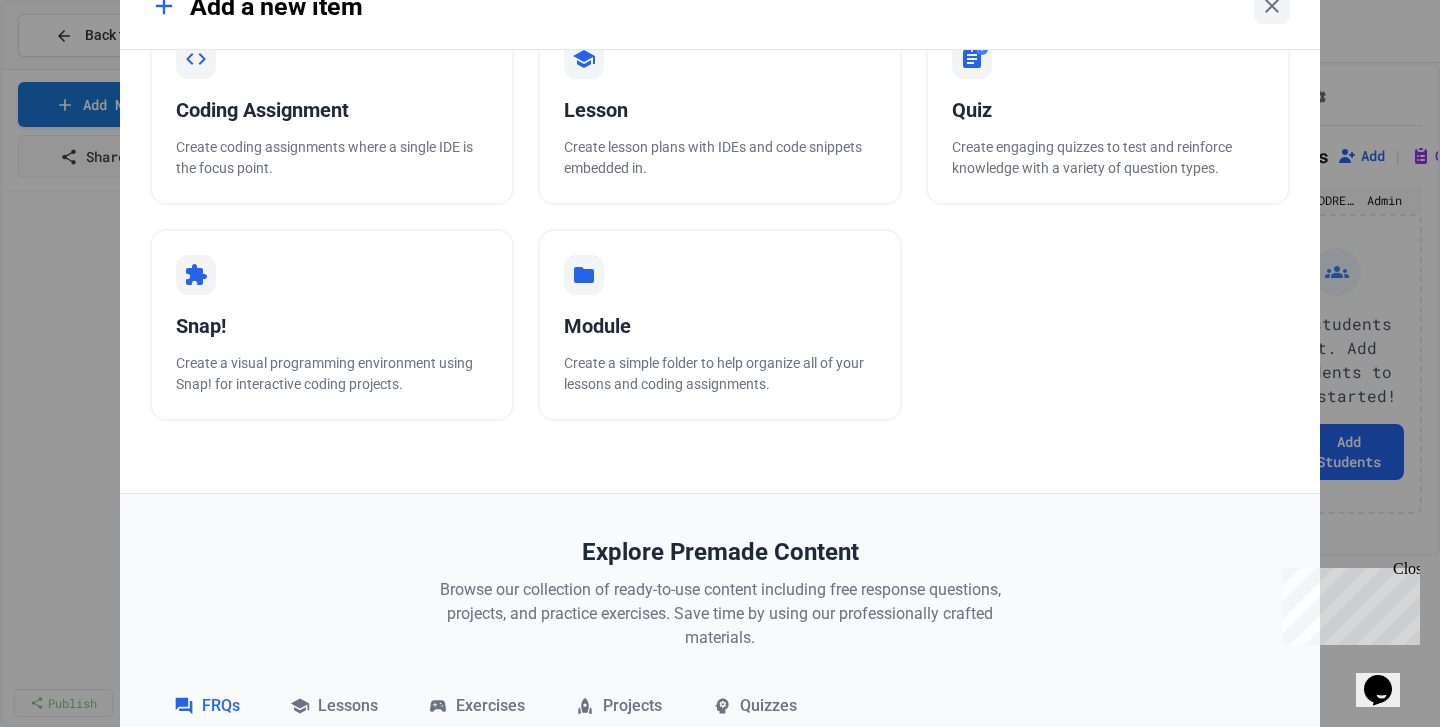 scroll, scrollTop: 0, scrollLeft: 0, axis: both 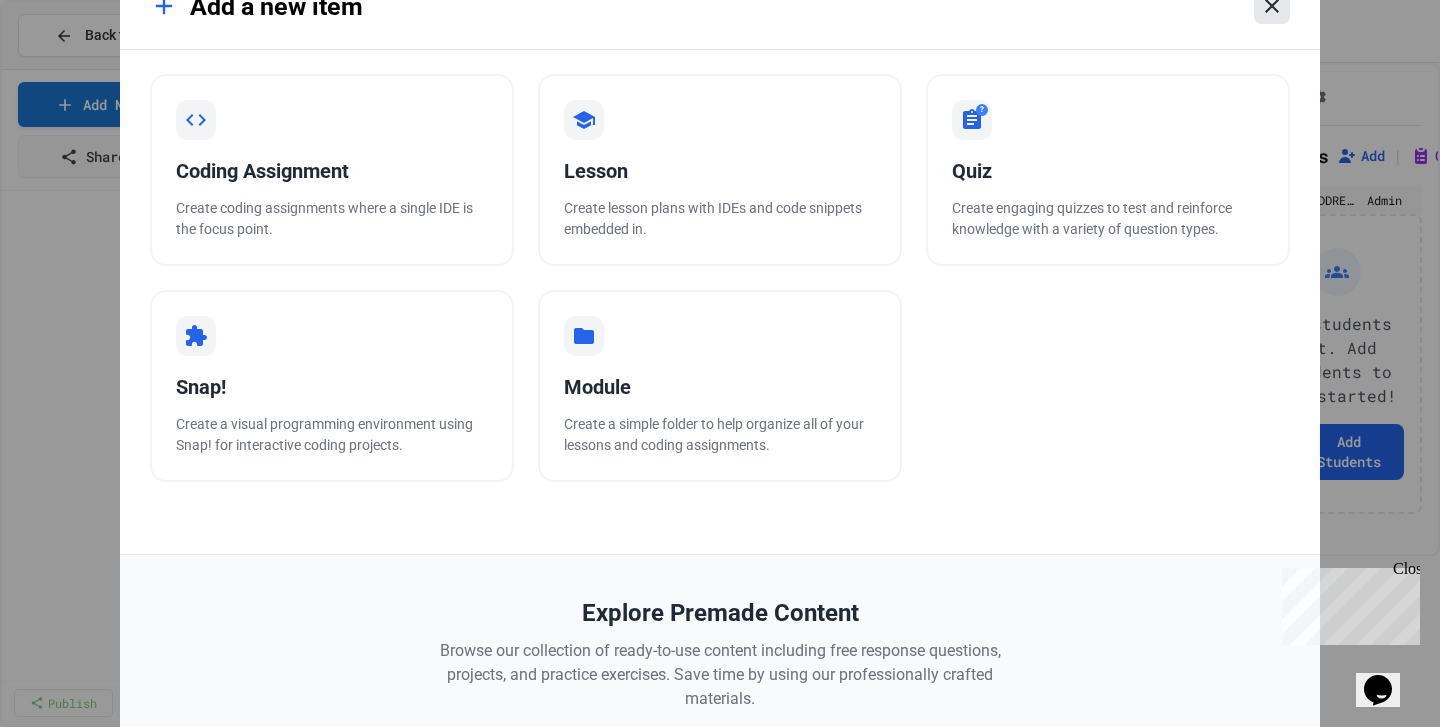 click 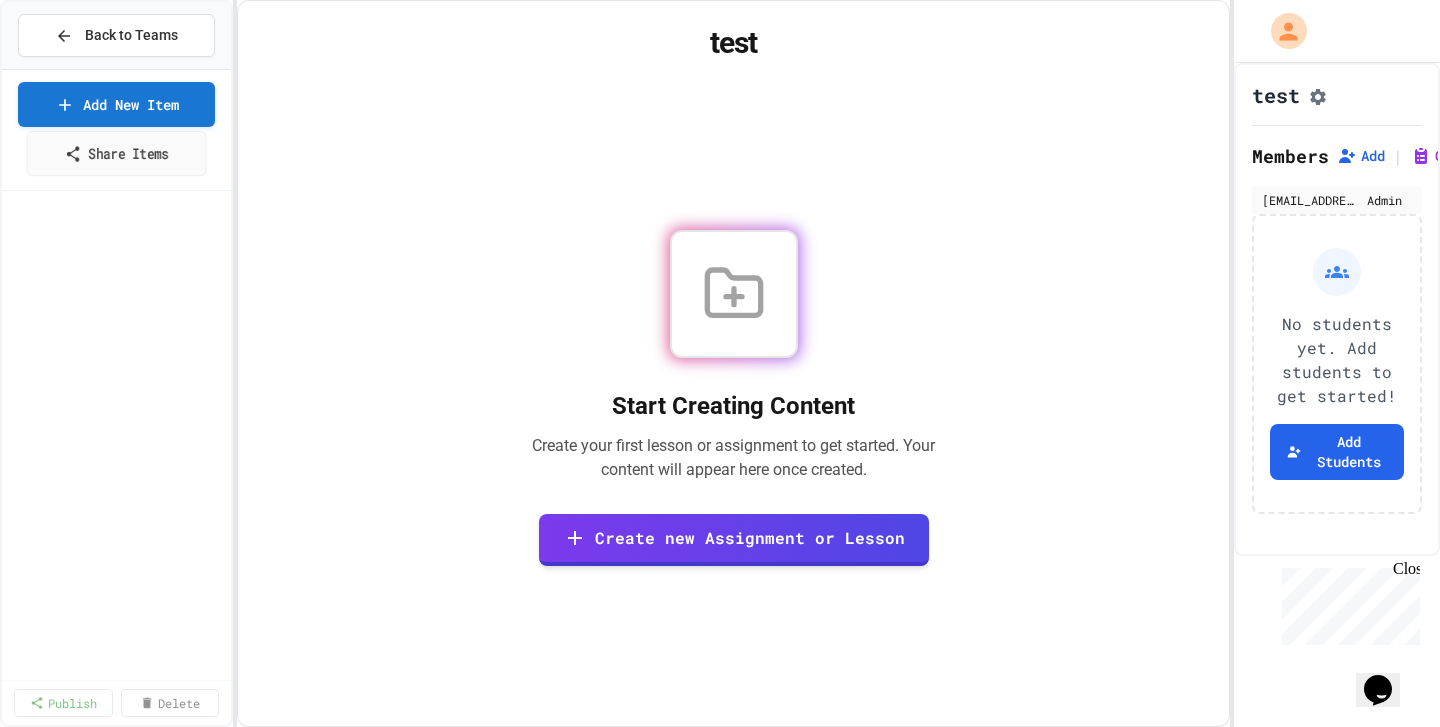 click on "Share Items" at bounding box center (117, 153) 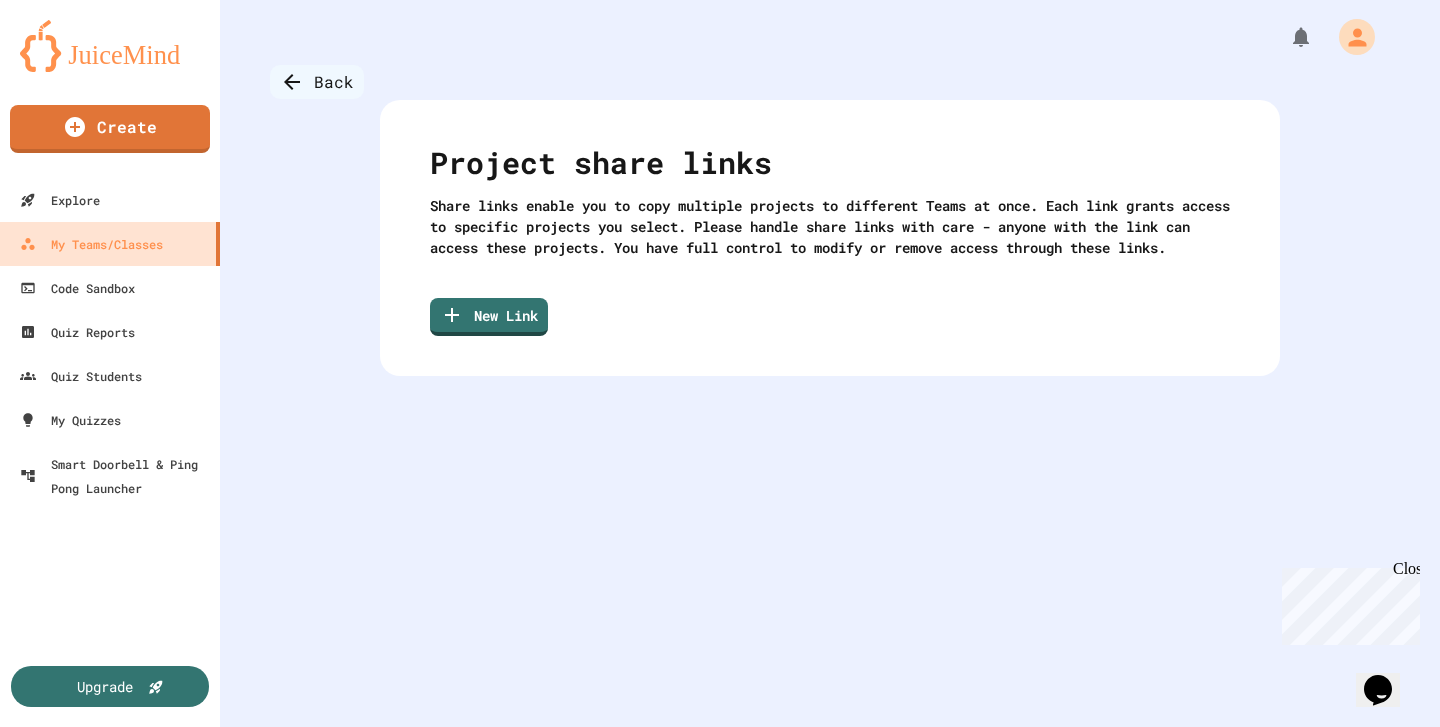 click on "Back" at bounding box center (317, 82) 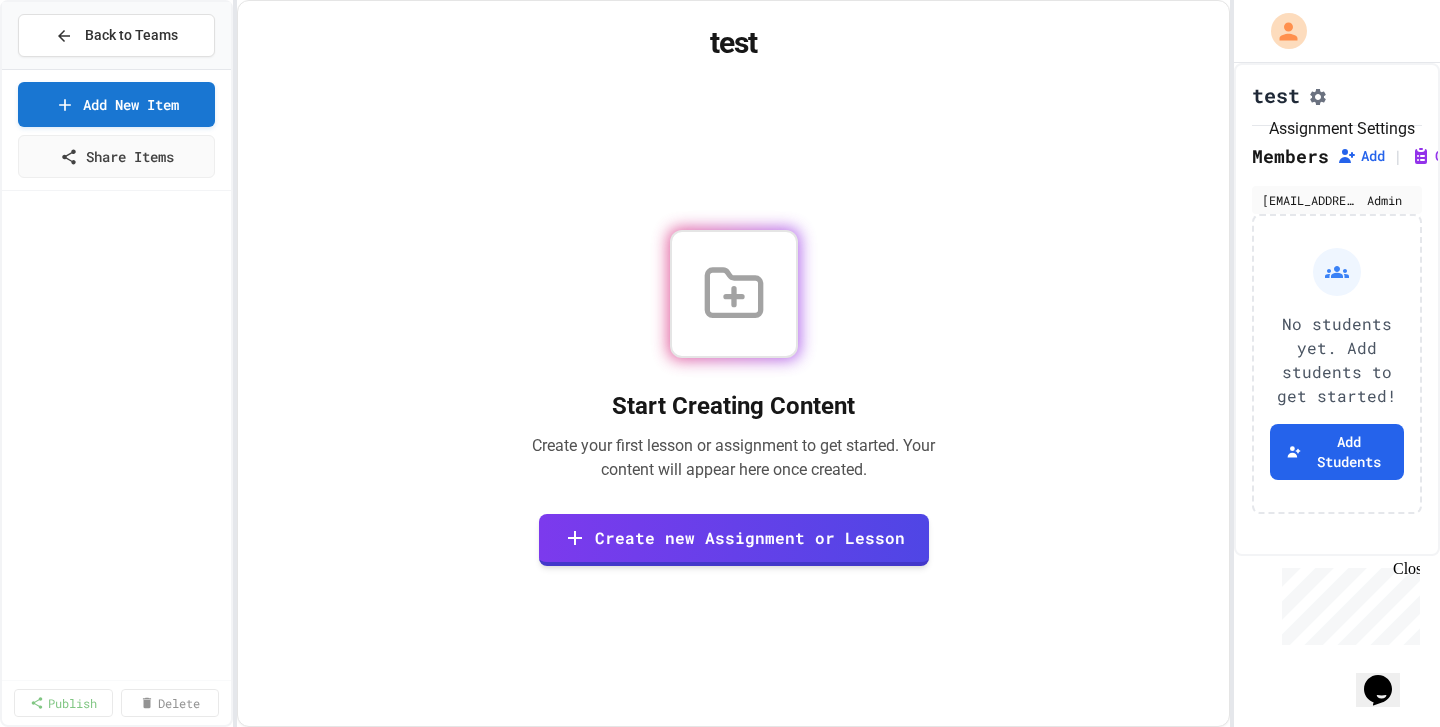 click 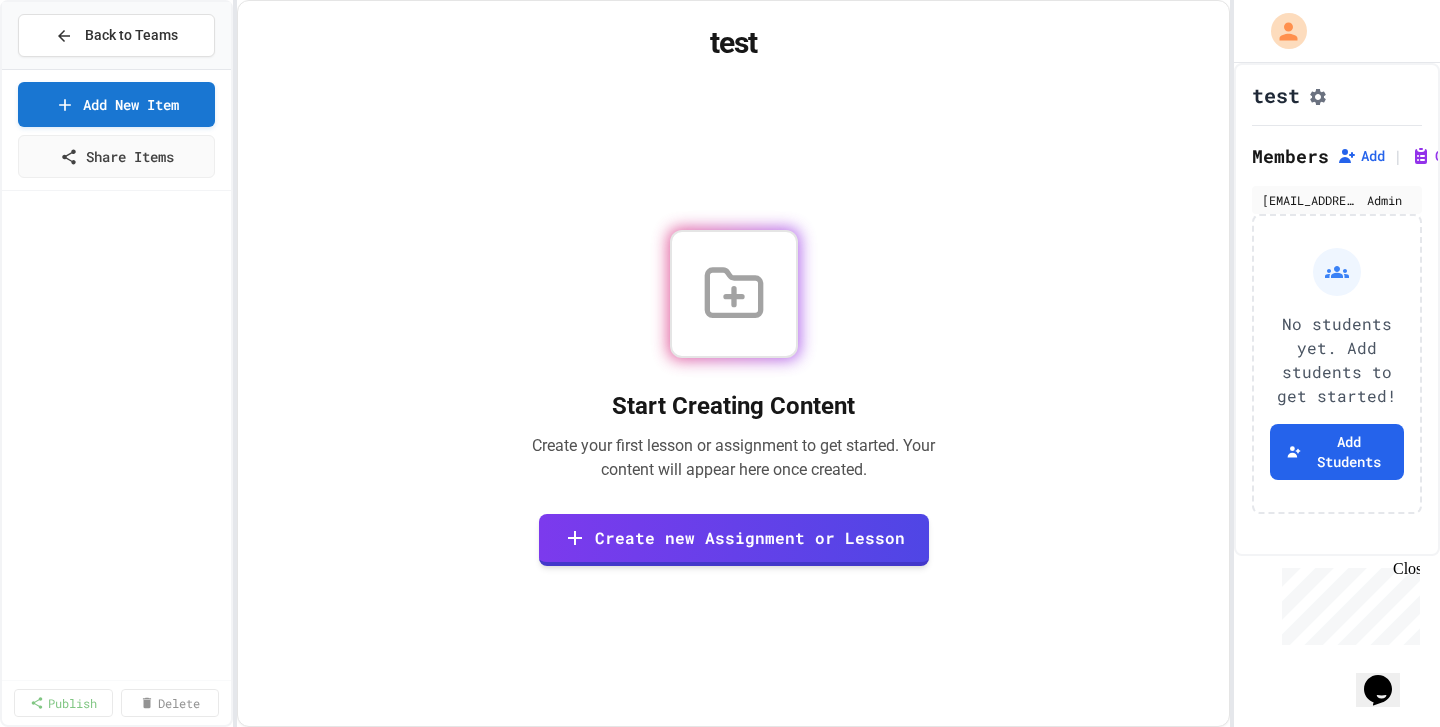 scroll, scrollTop: 1176, scrollLeft: 0, axis: vertical 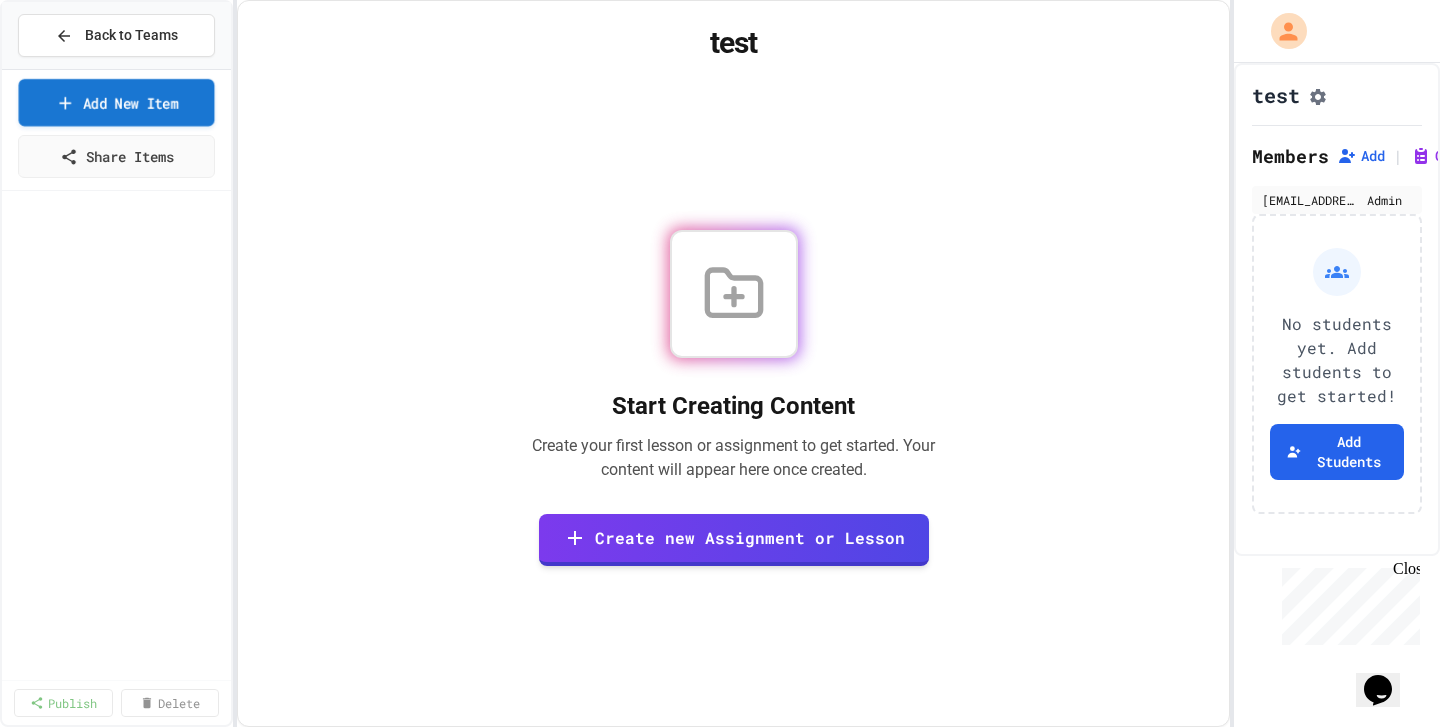click on "Add New Item" at bounding box center (117, 102) 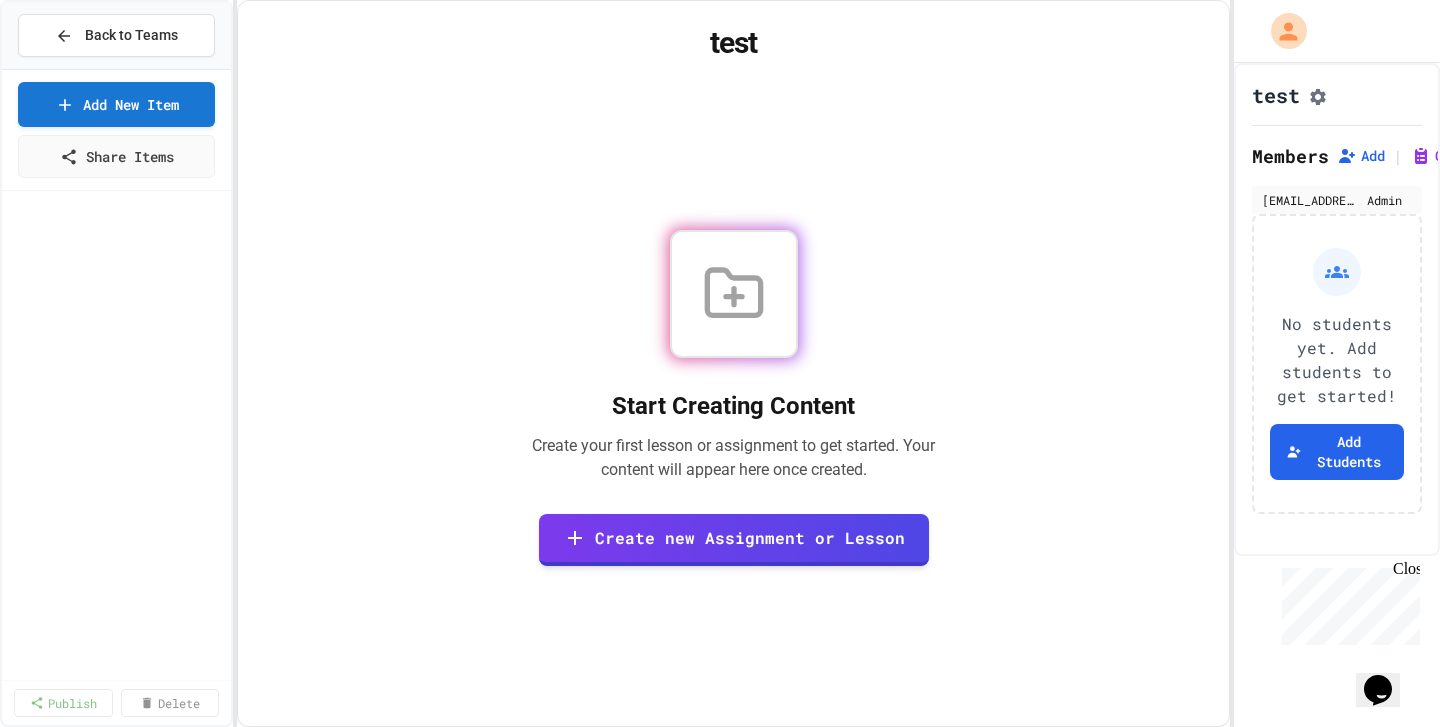 click on "Create Manually Use the traditional method to create content from scratch" at bounding box center (720, 929) 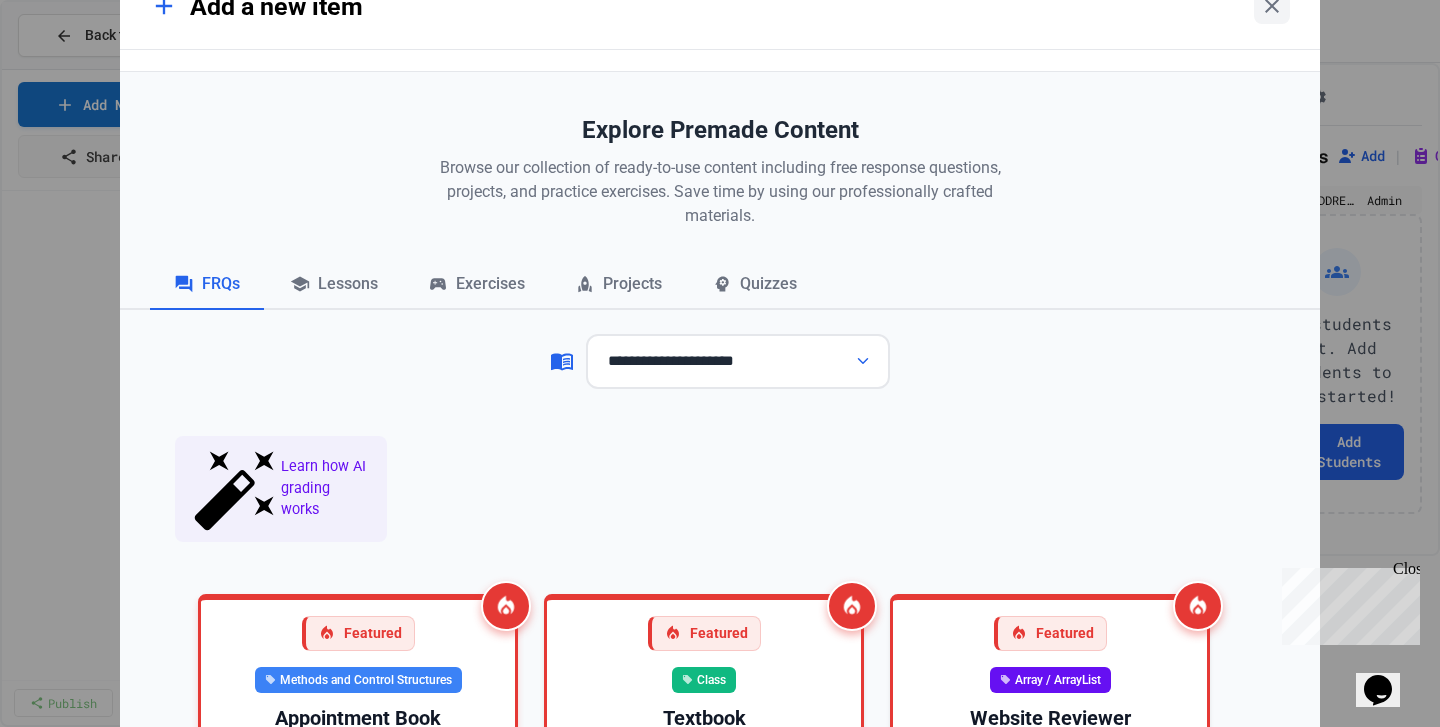 scroll, scrollTop: 590, scrollLeft: 0, axis: vertical 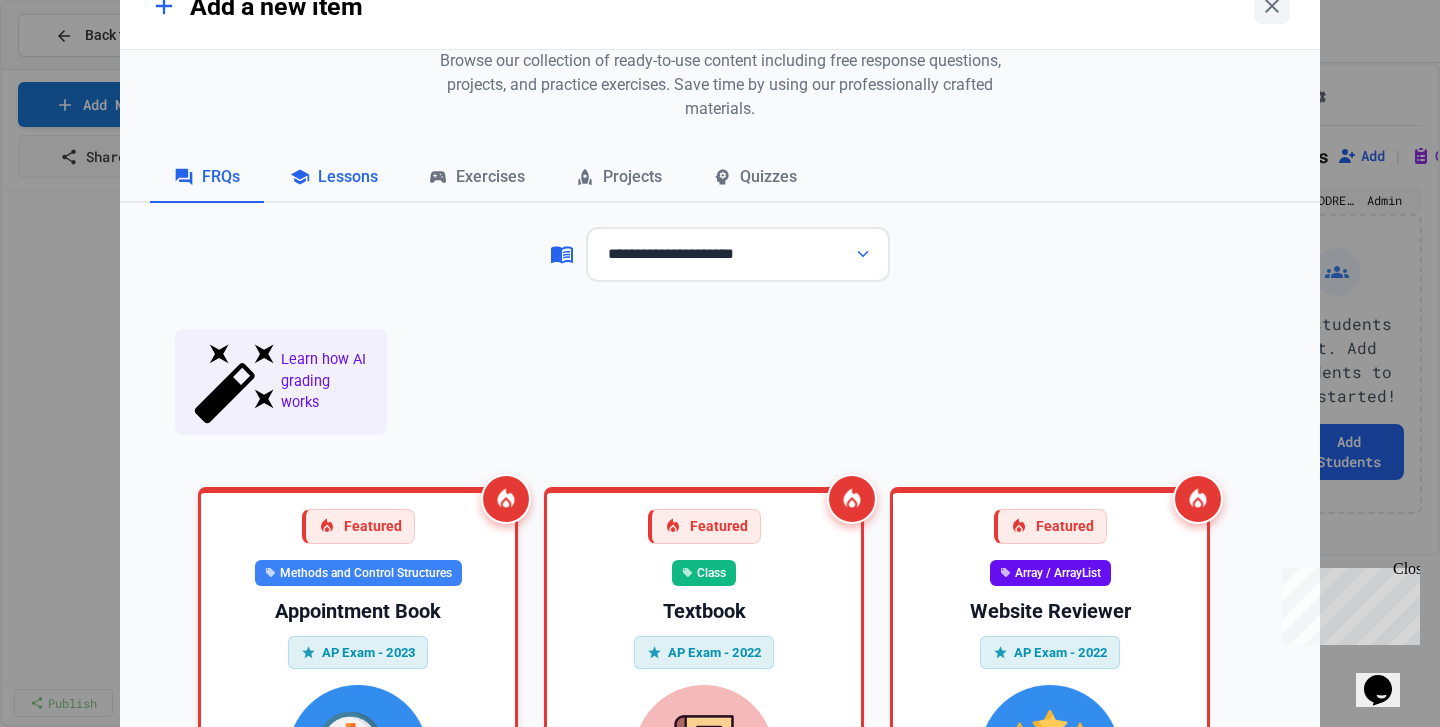 click on "Lessons" at bounding box center (334, 178) 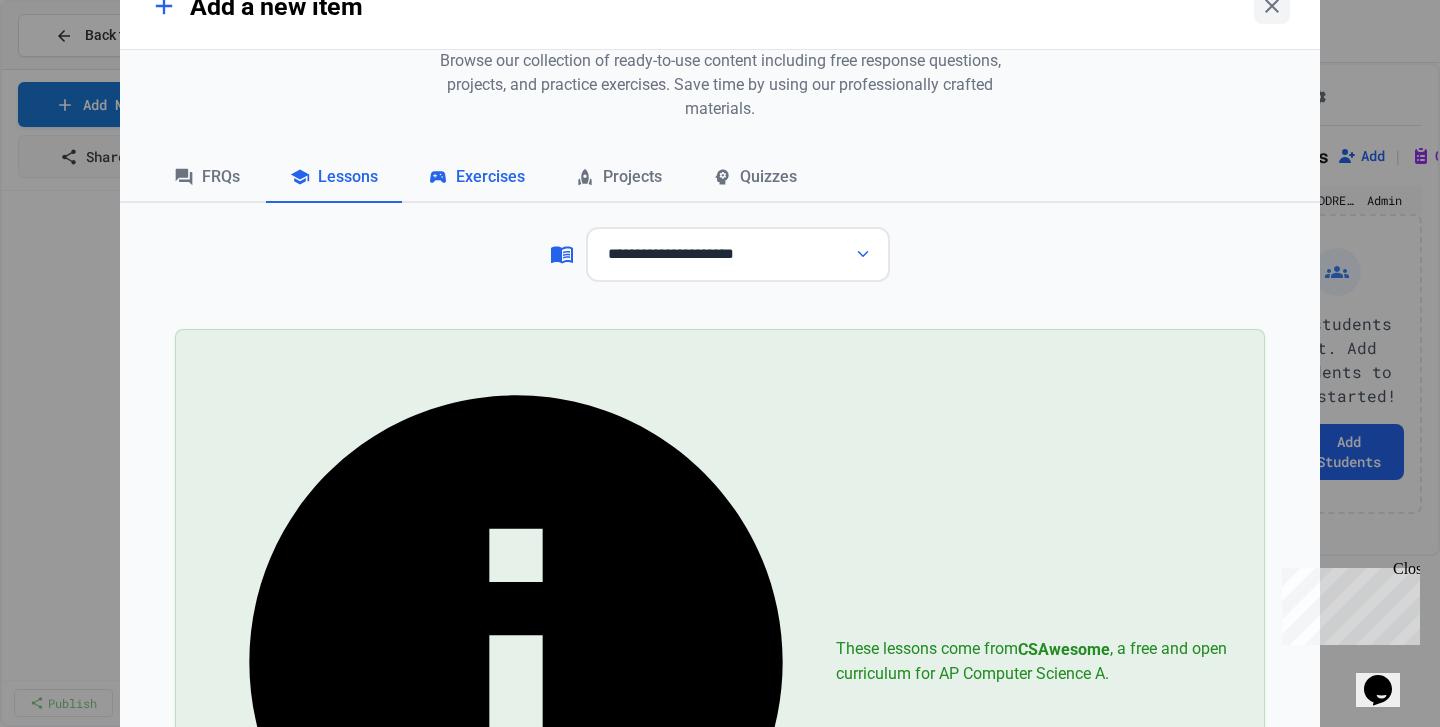 click 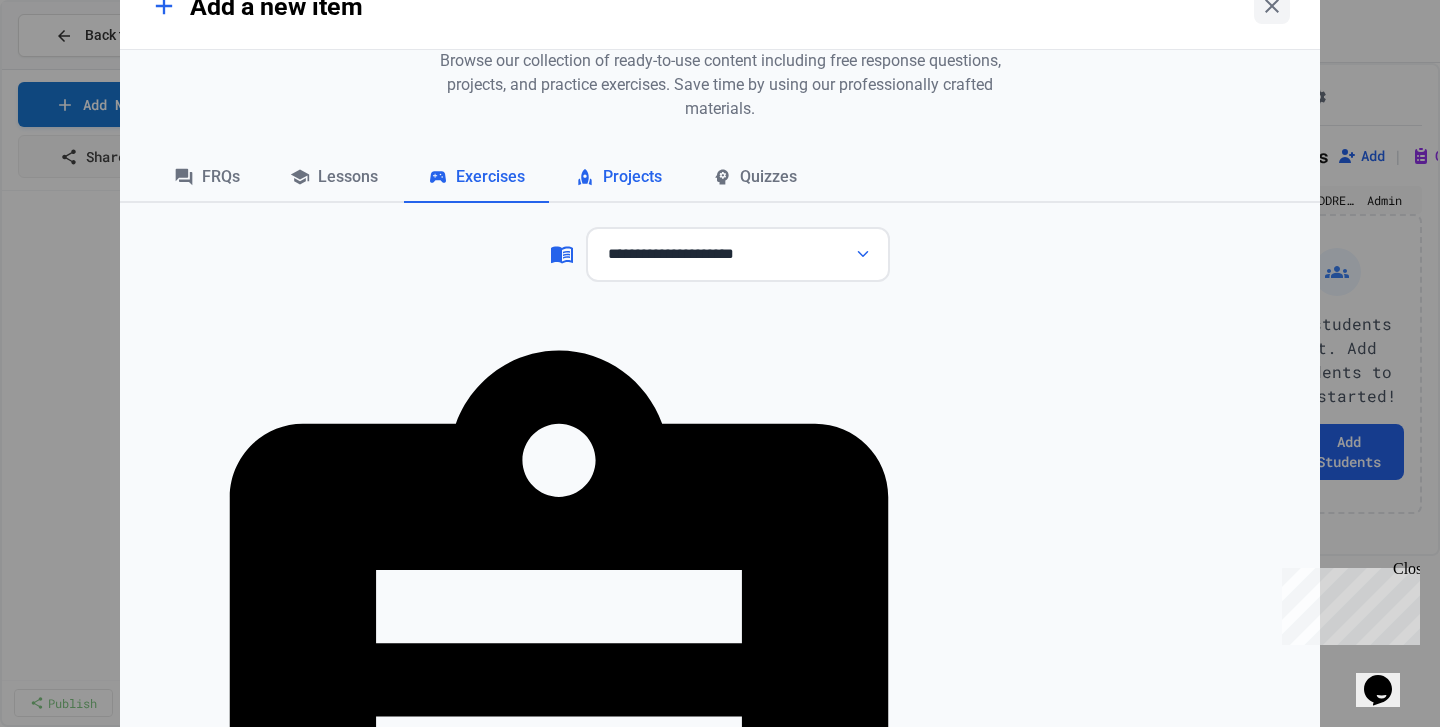 click on "Projects" at bounding box center [618, 178] 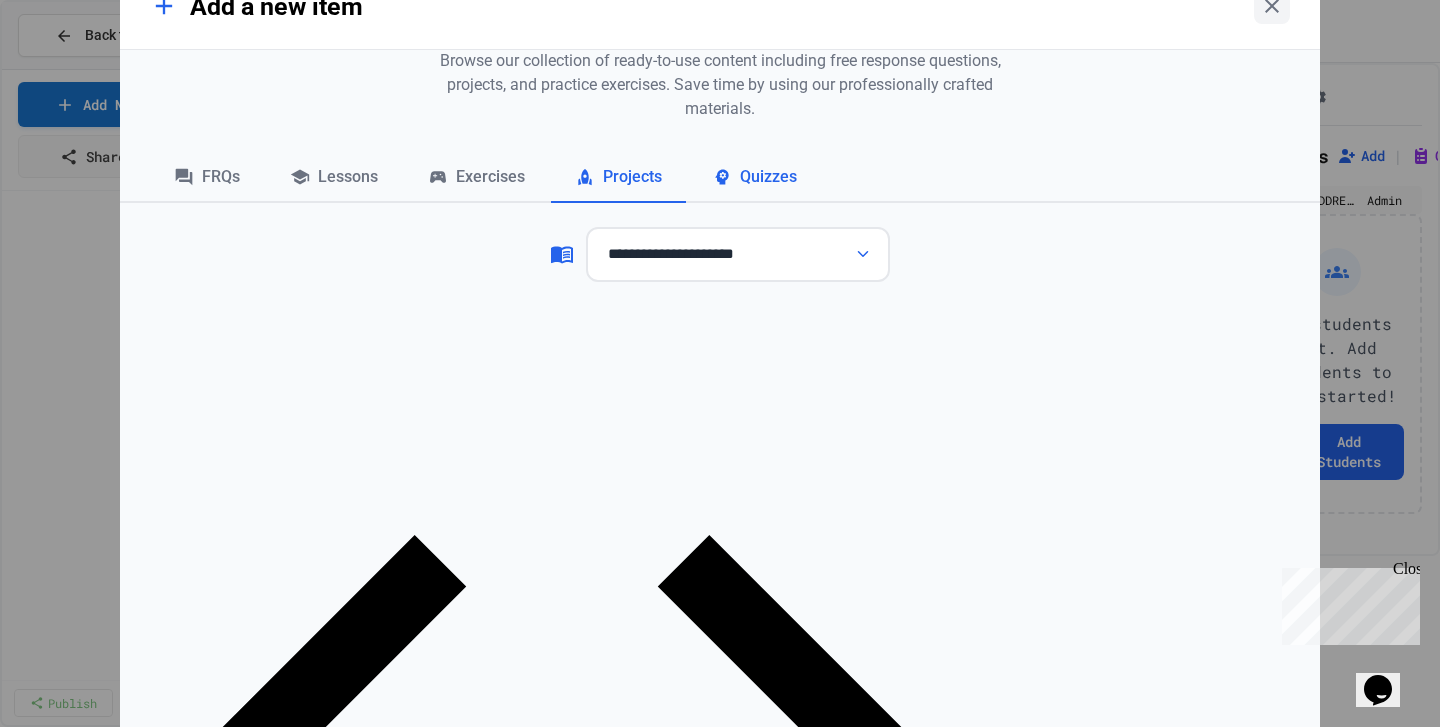 click on "Quizzes" at bounding box center [754, 178] 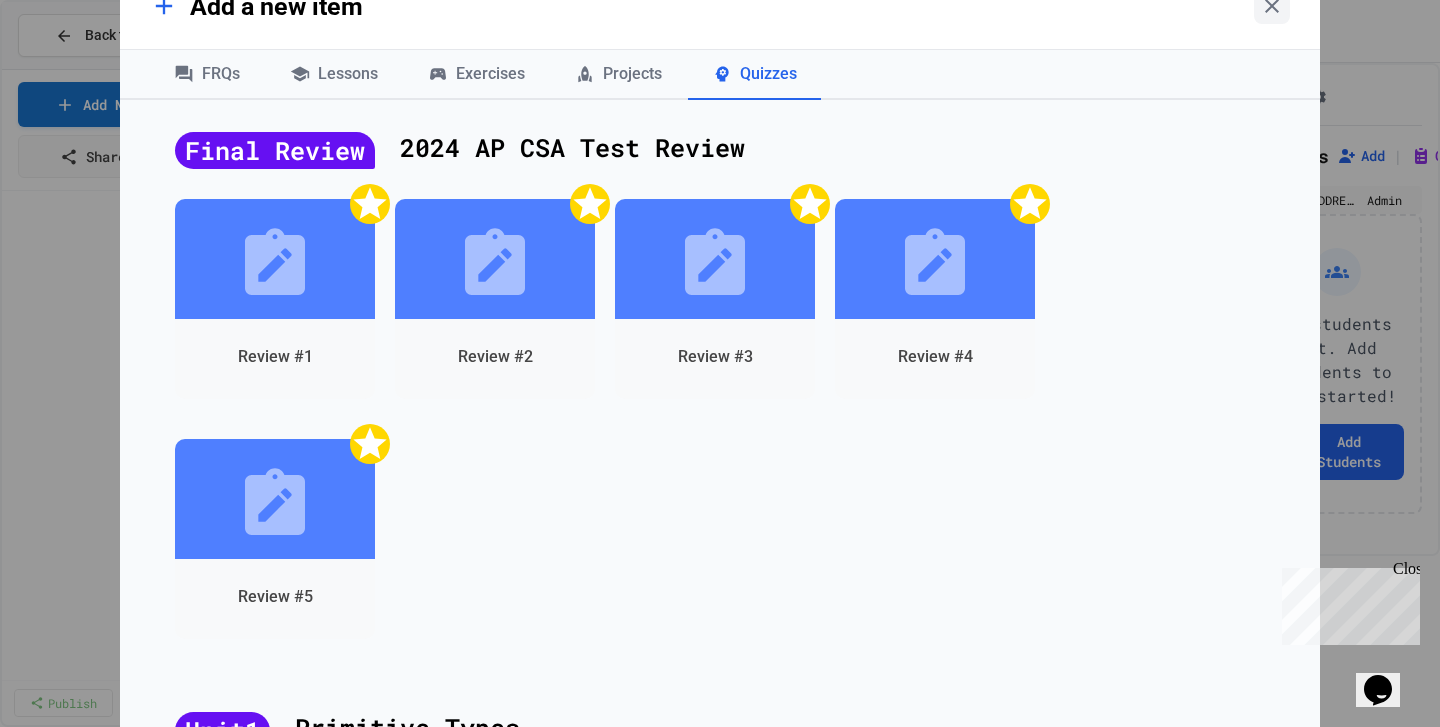scroll, scrollTop: 0, scrollLeft: 0, axis: both 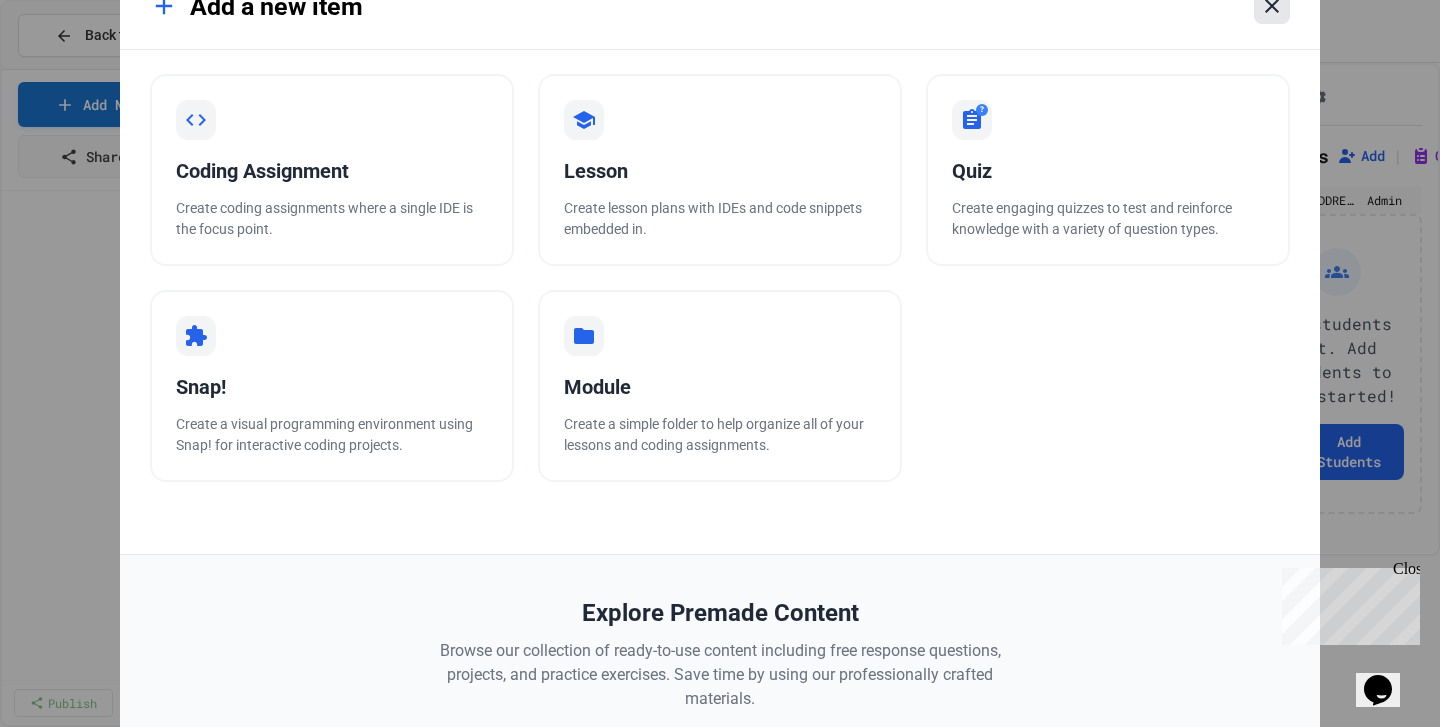 click 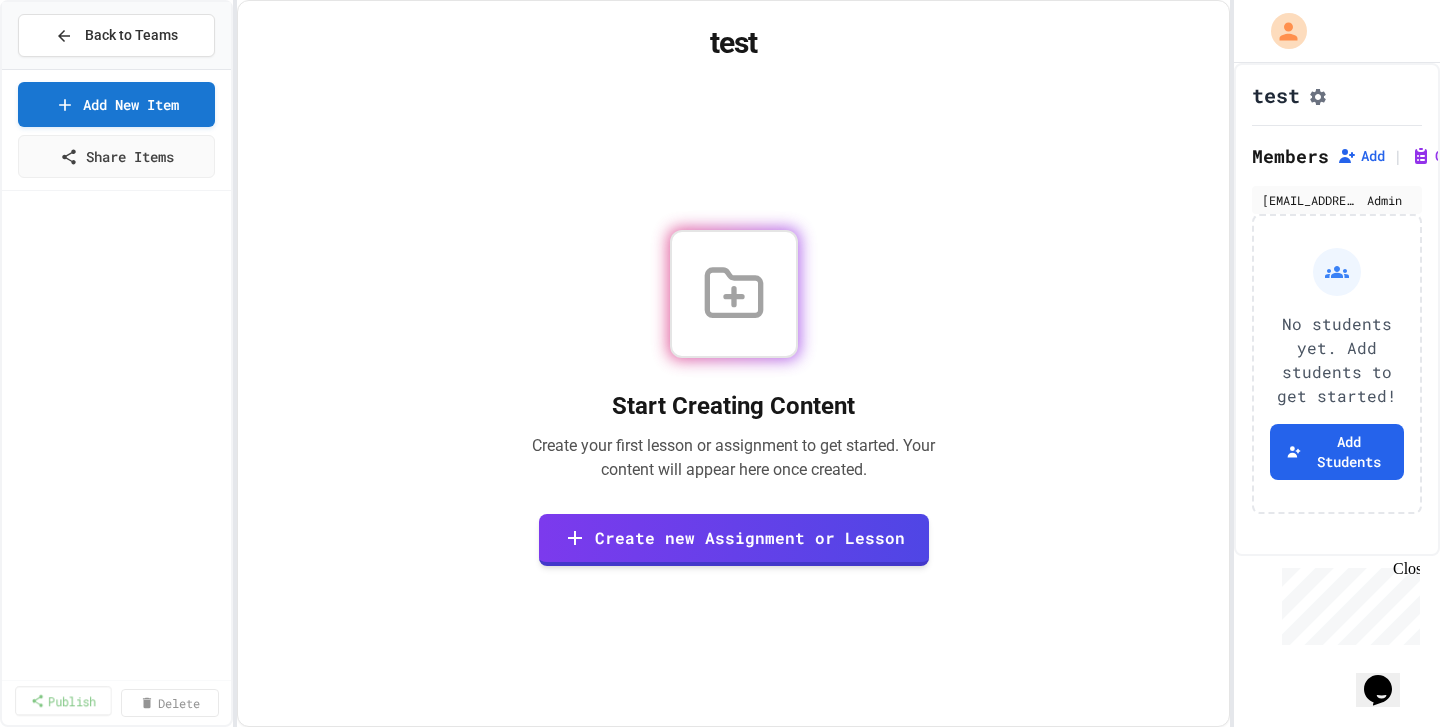 click on "Publish" at bounding box center [63, 700] 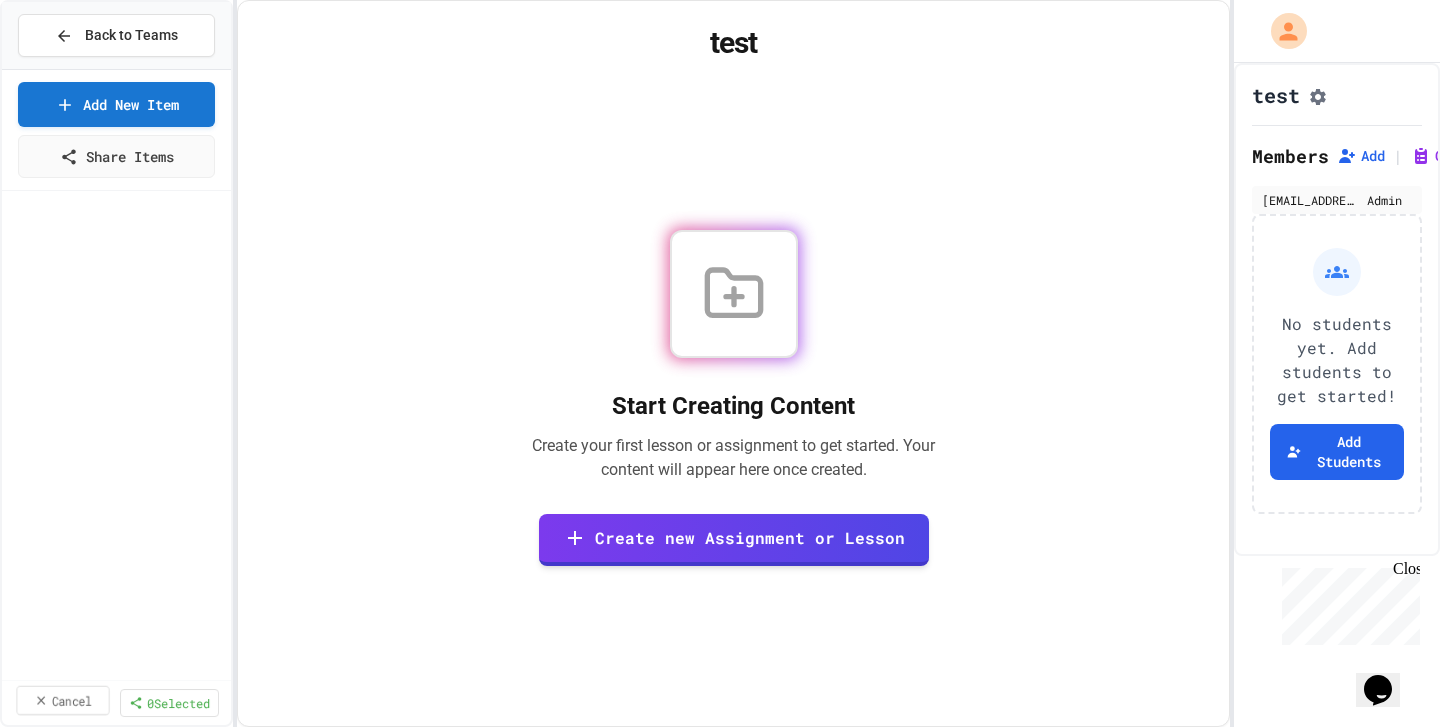 click on "Cancel" at bounding box center (63, 700) 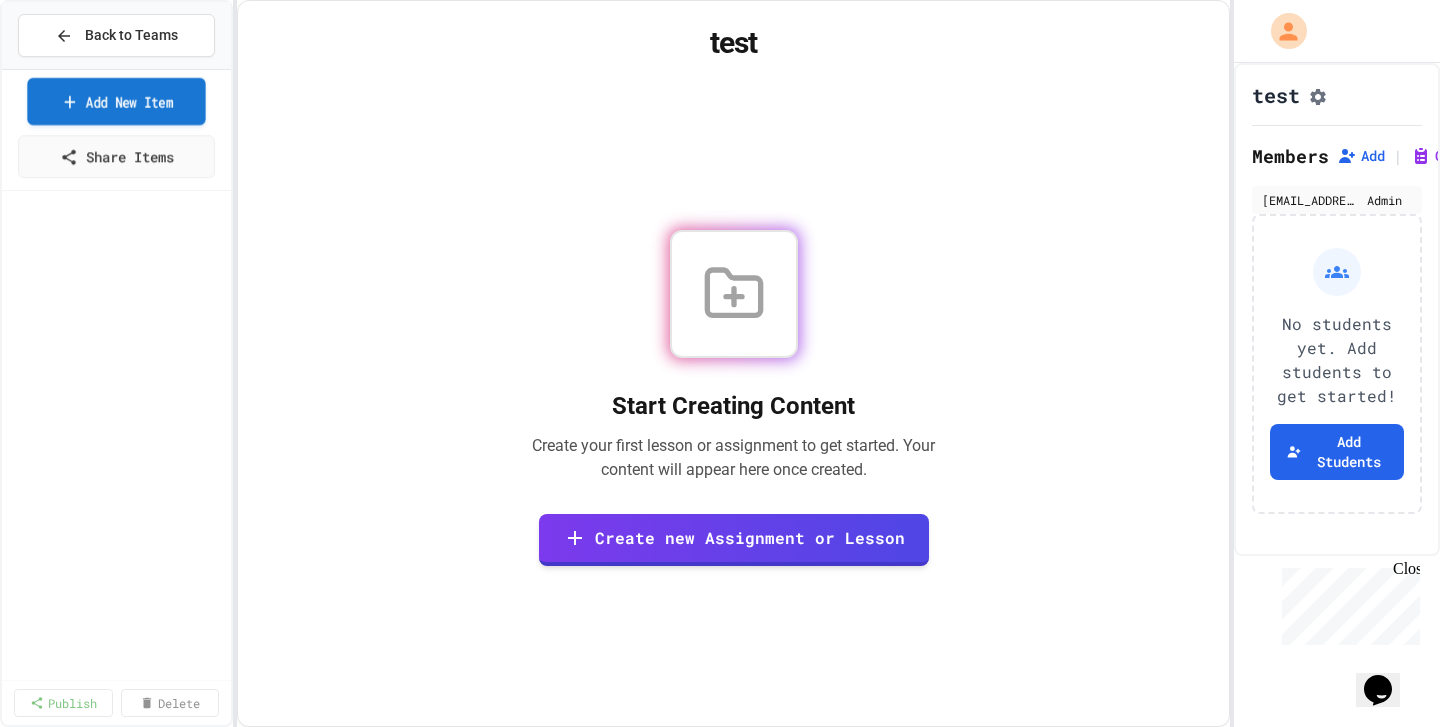 click on "Add New Item" at bounding box center (116, 101) 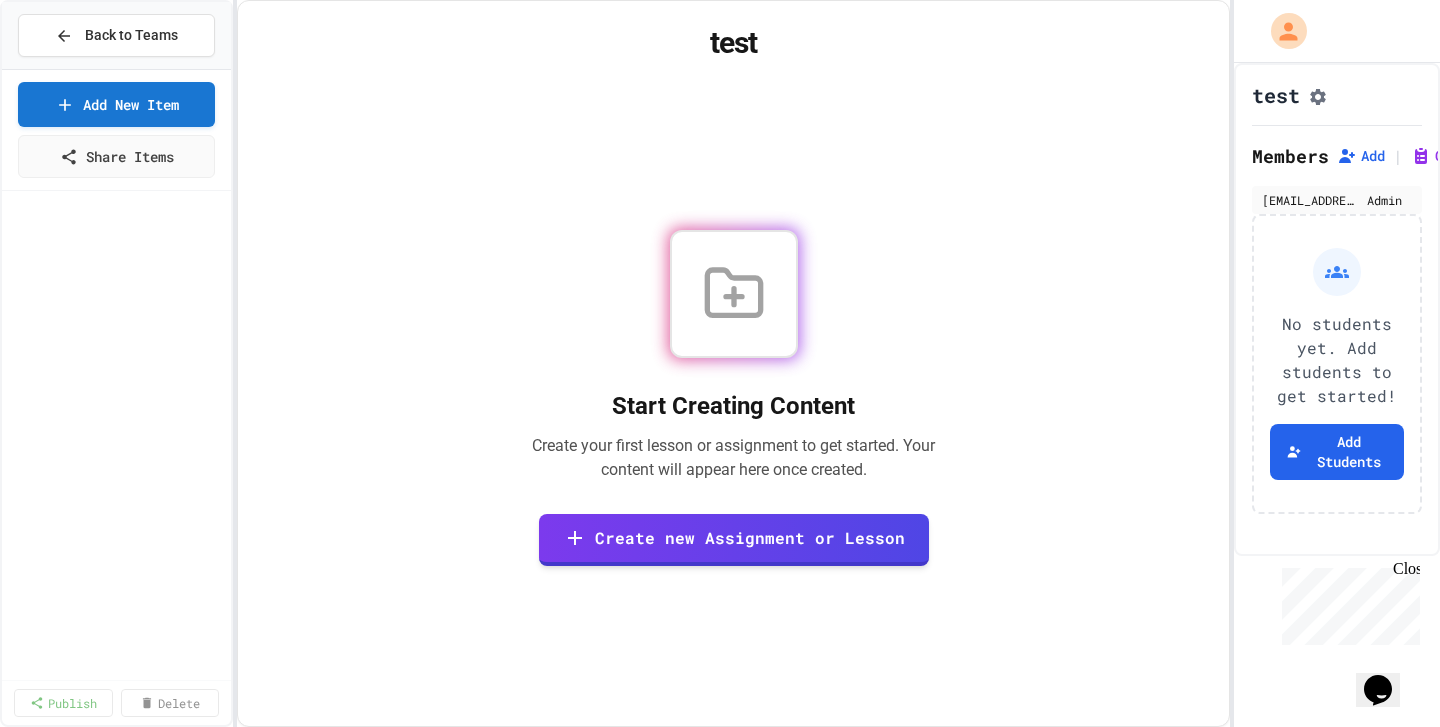 click at bounding box center (470, 903) 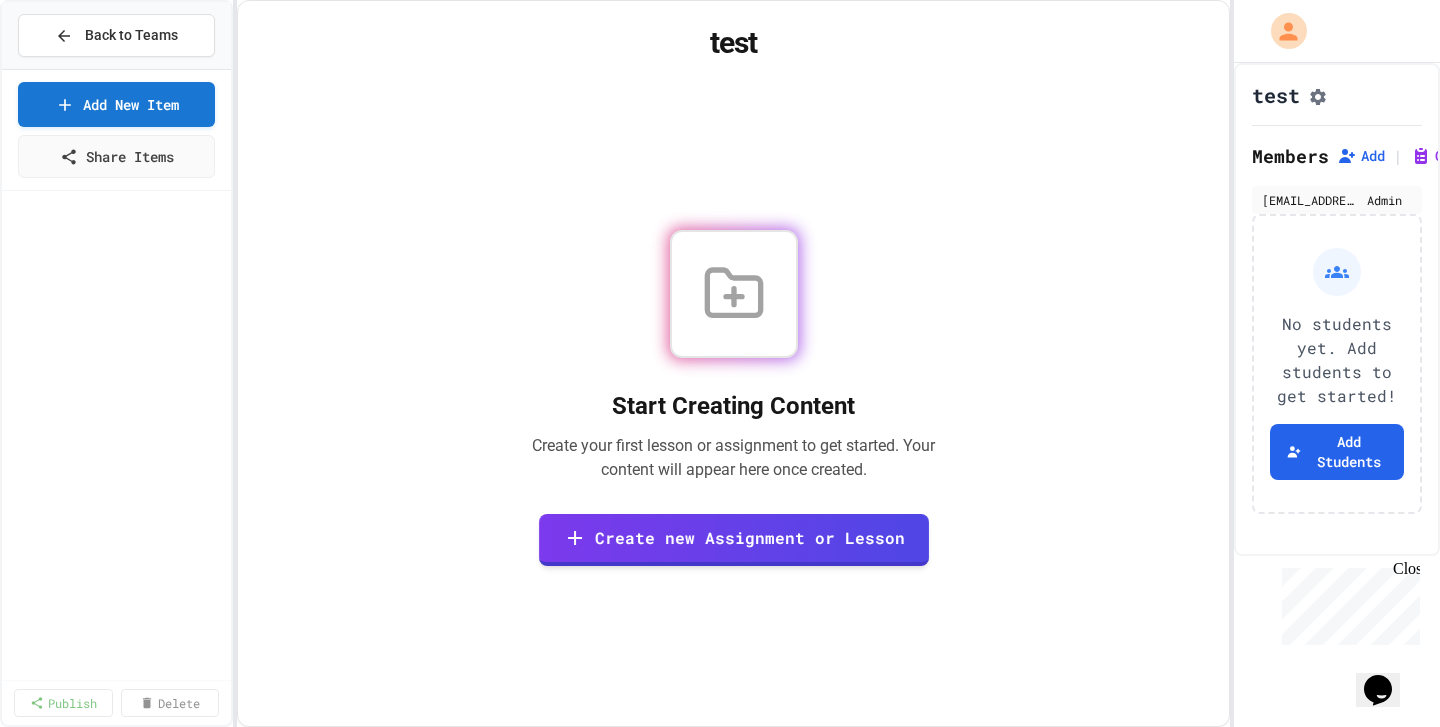 click 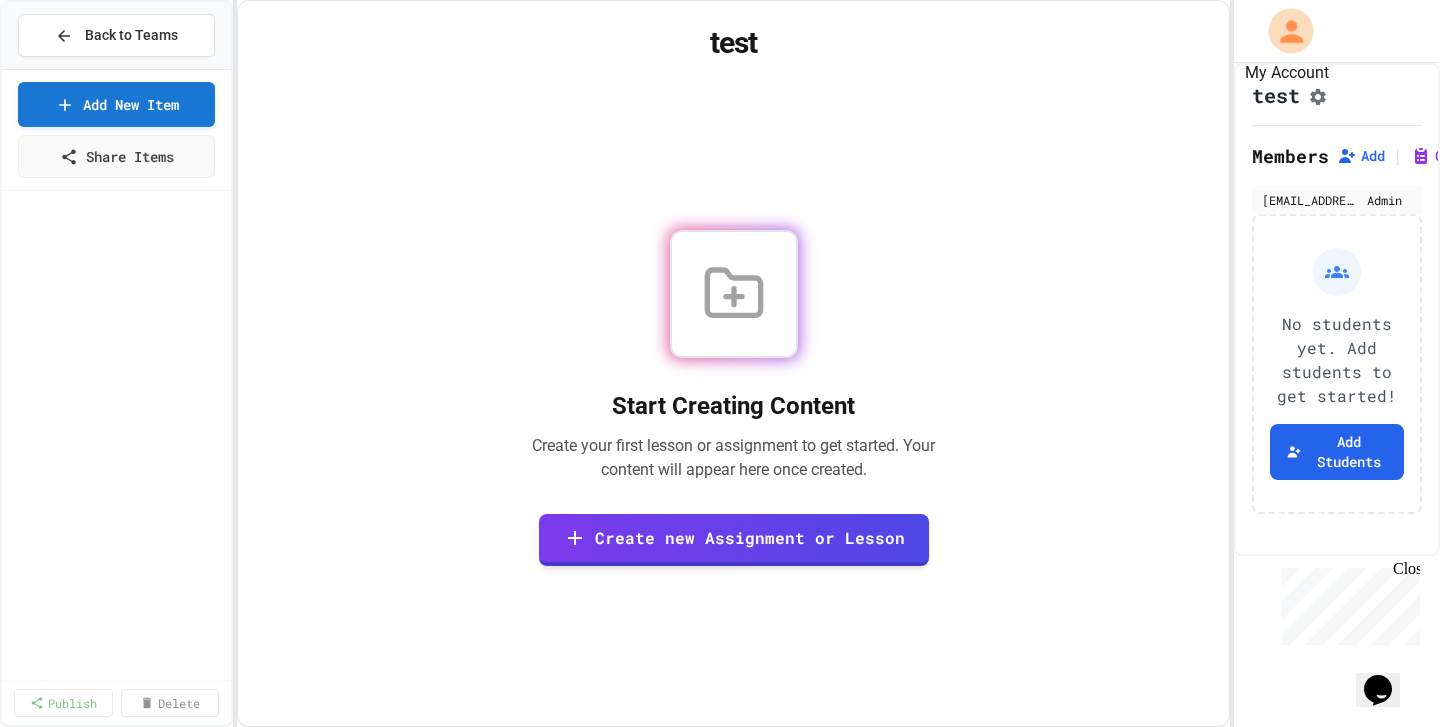 click 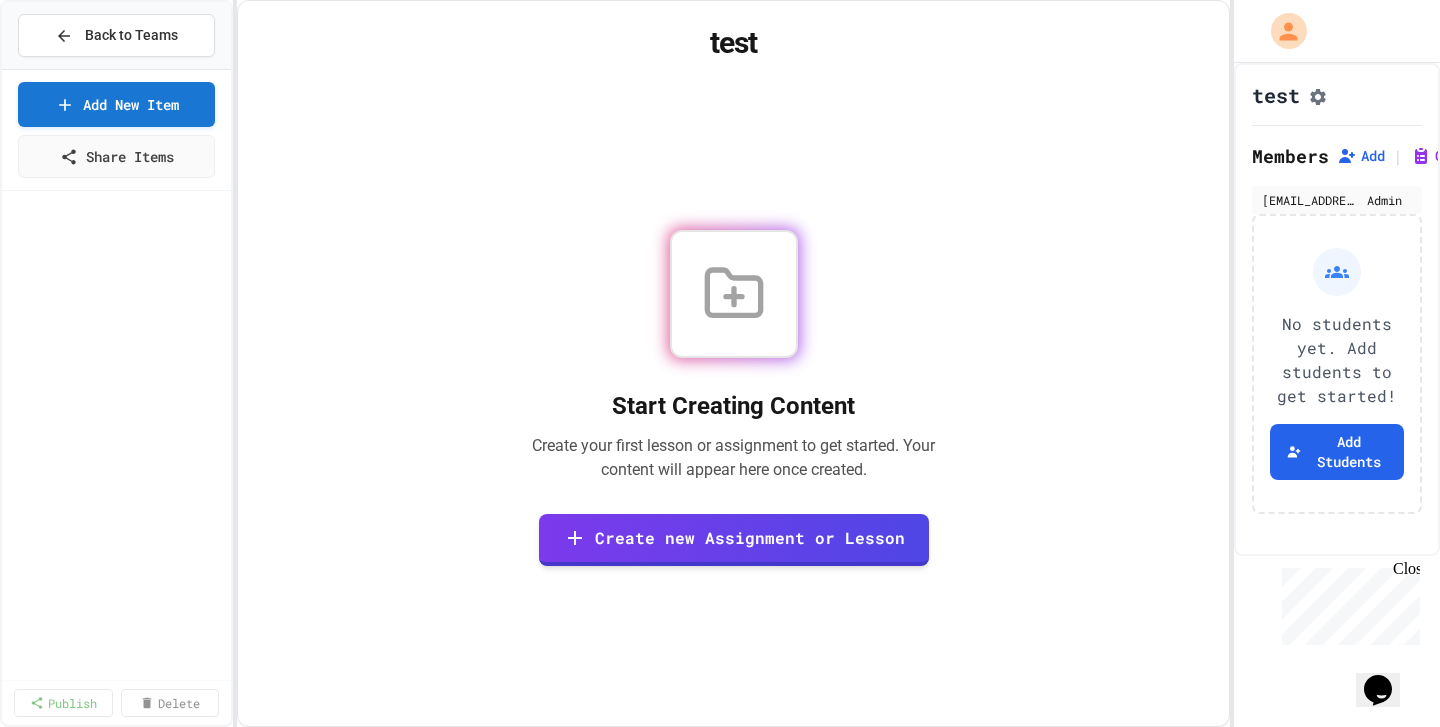 click on "[EMAIL_ADDRESS][DOMAIN_NAME]" at bounding box center [720, 1819] 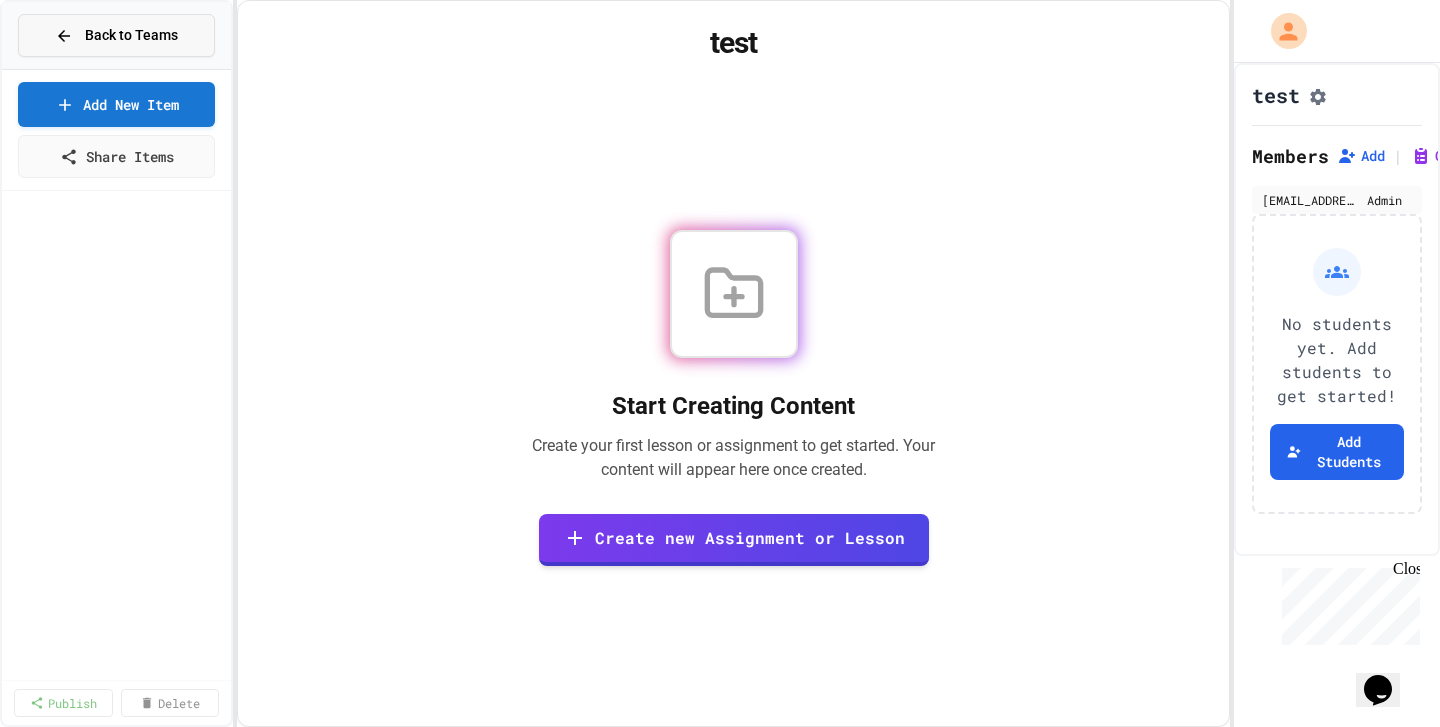 click on "Back to Teams" at bounding box center (131, 35) 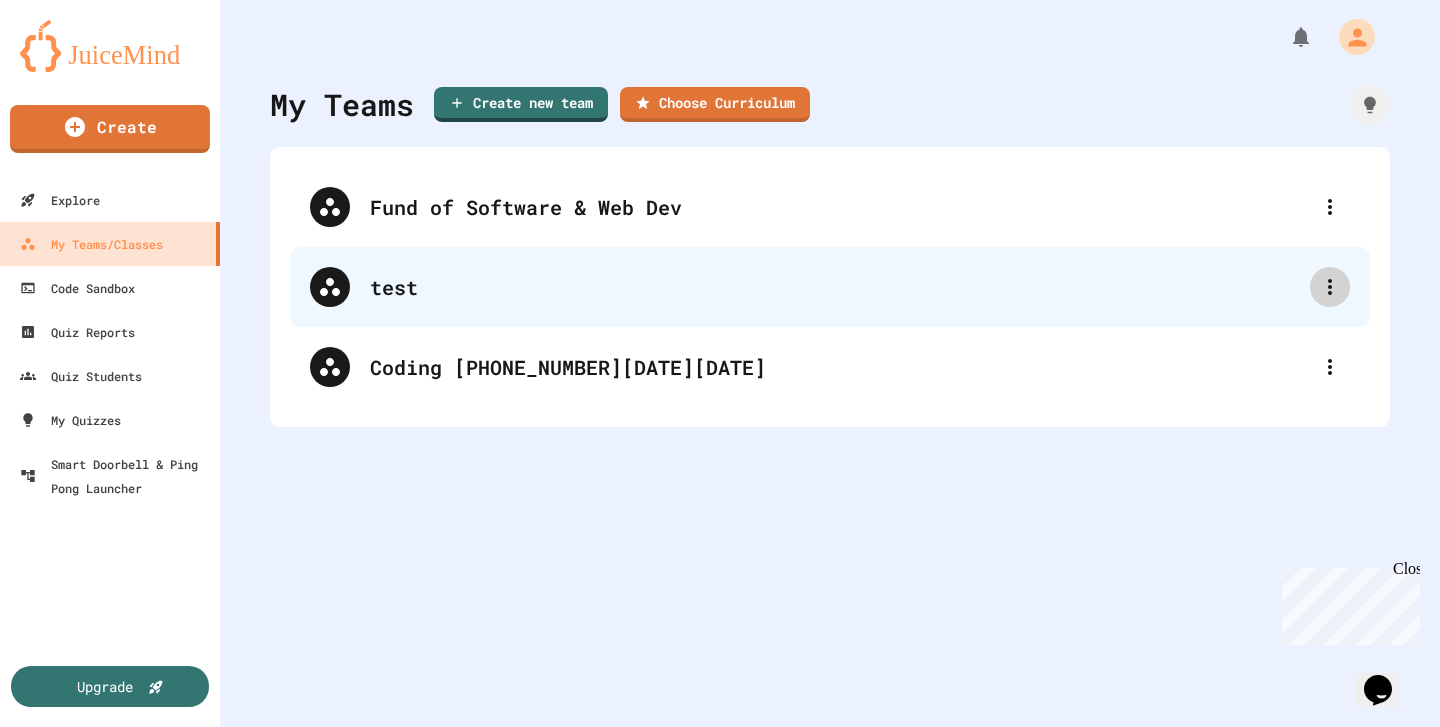 click 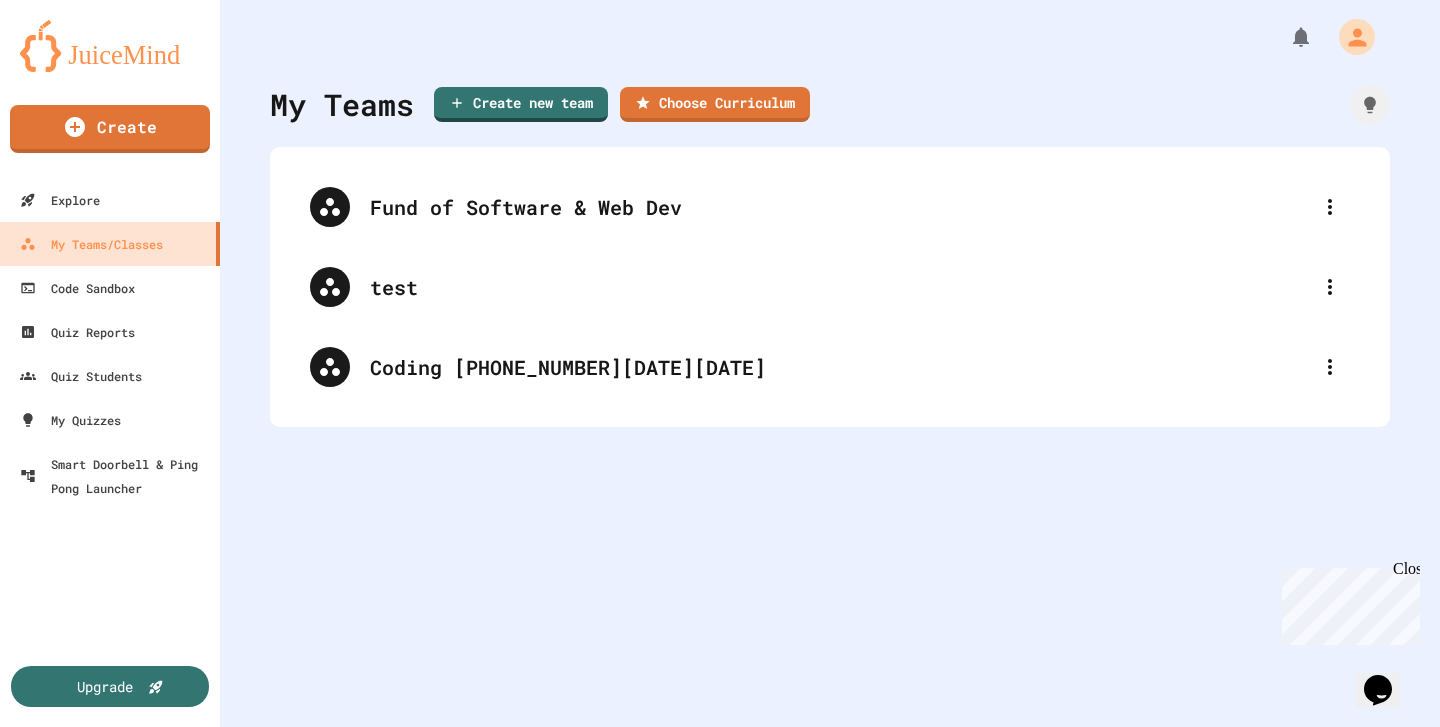 click on "Edit Team" at bounding box center [730, 761] 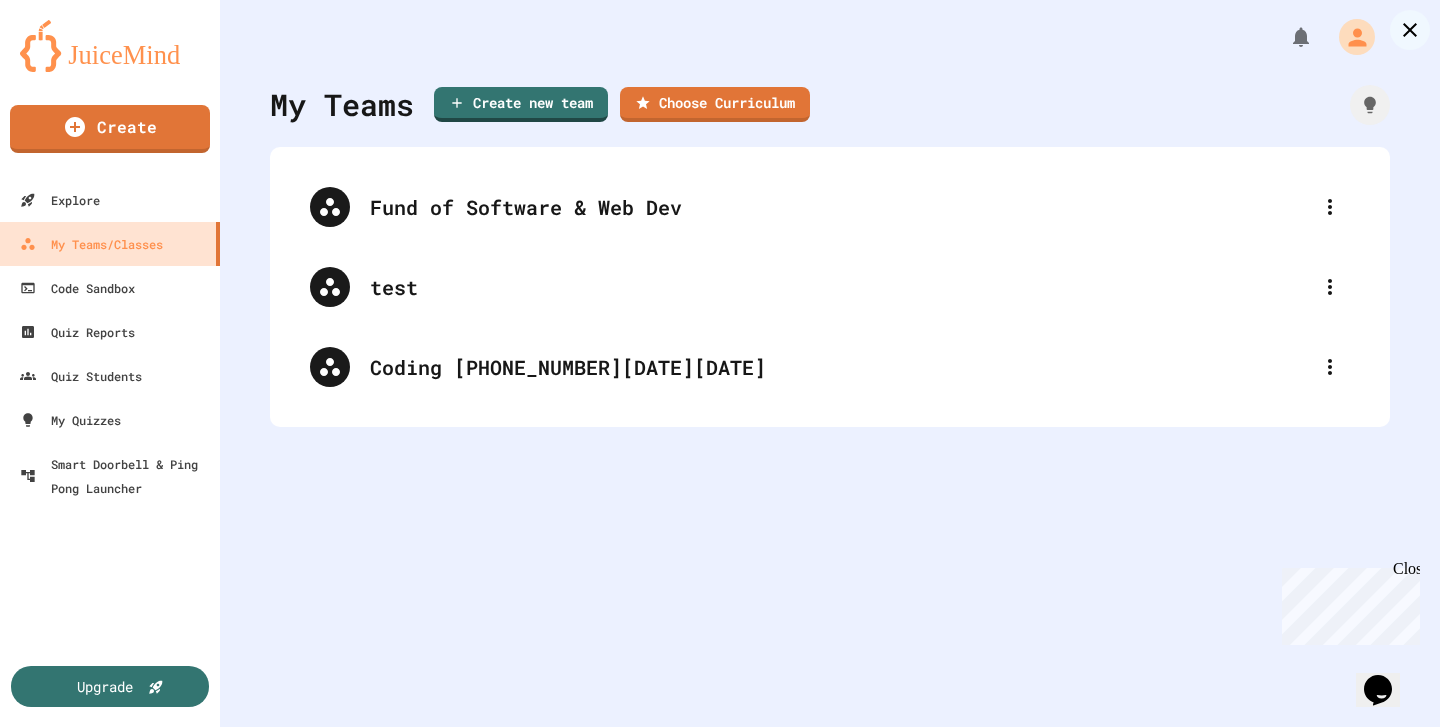 click on "Cancel" at bounding box center (578, 1284) 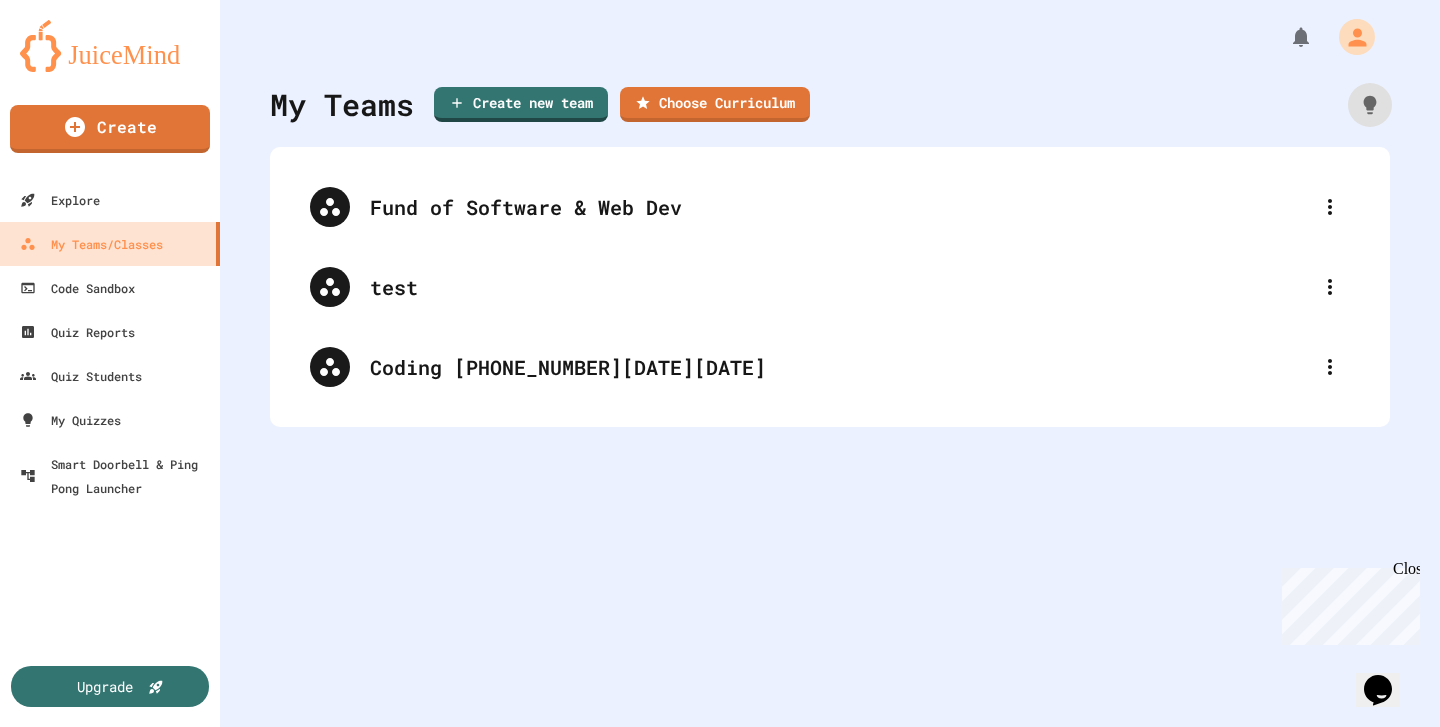 click 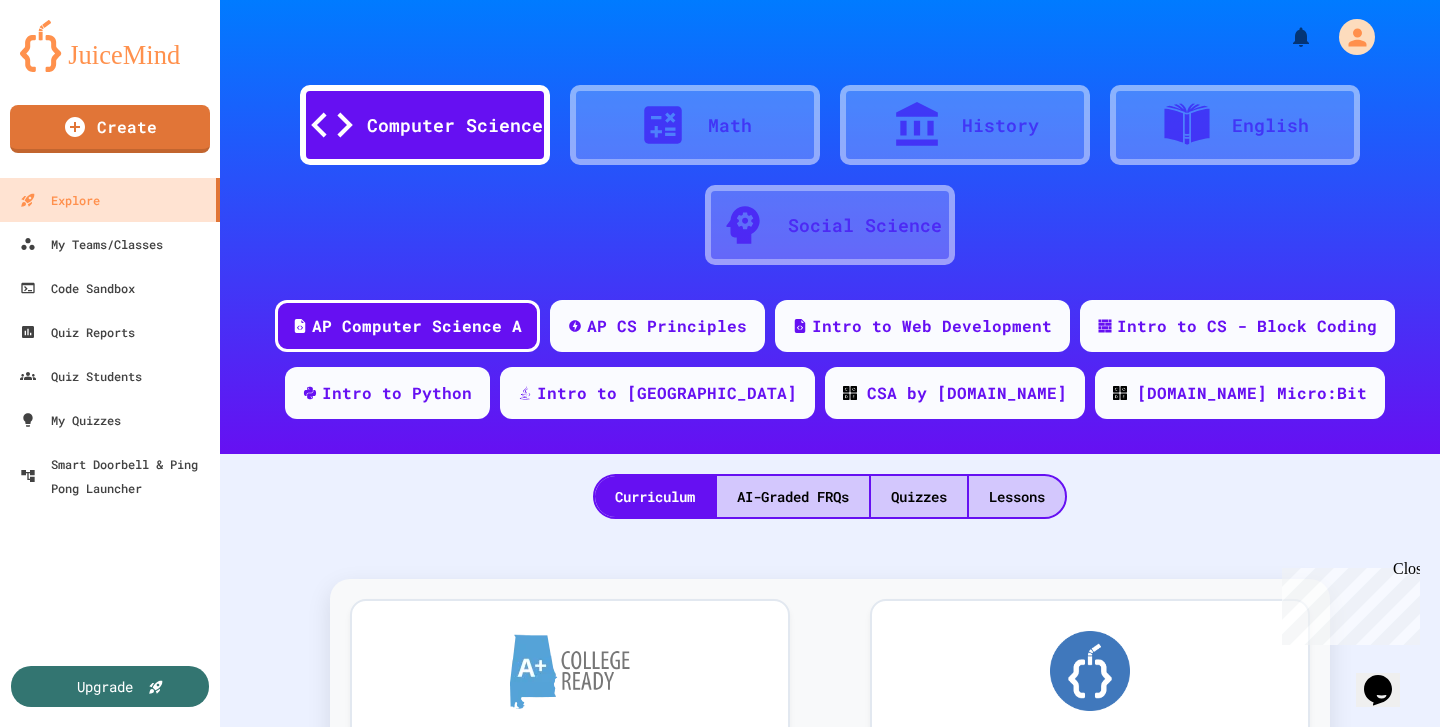scroll, scrollTop: 9398, scrollLeft: 0, axis: vertical 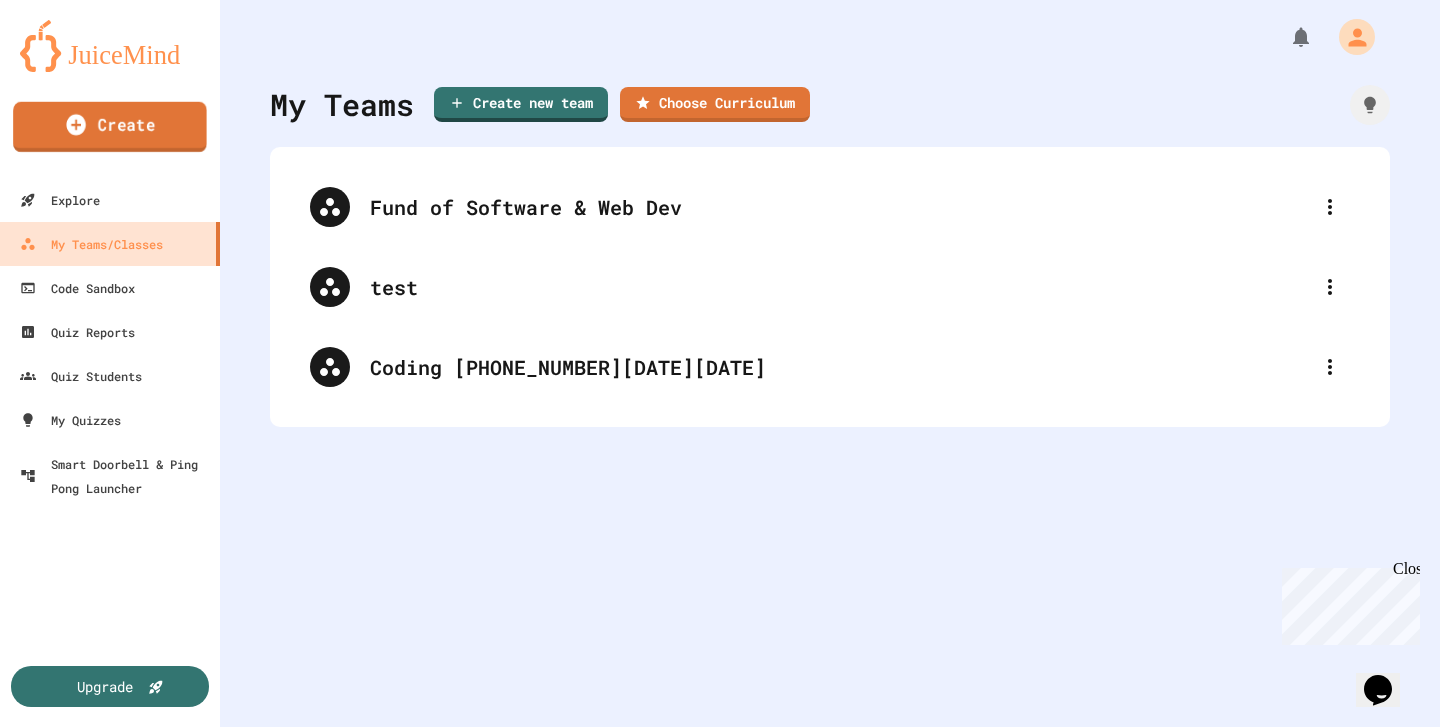 click on "Create" at bounding box center (110, 127) 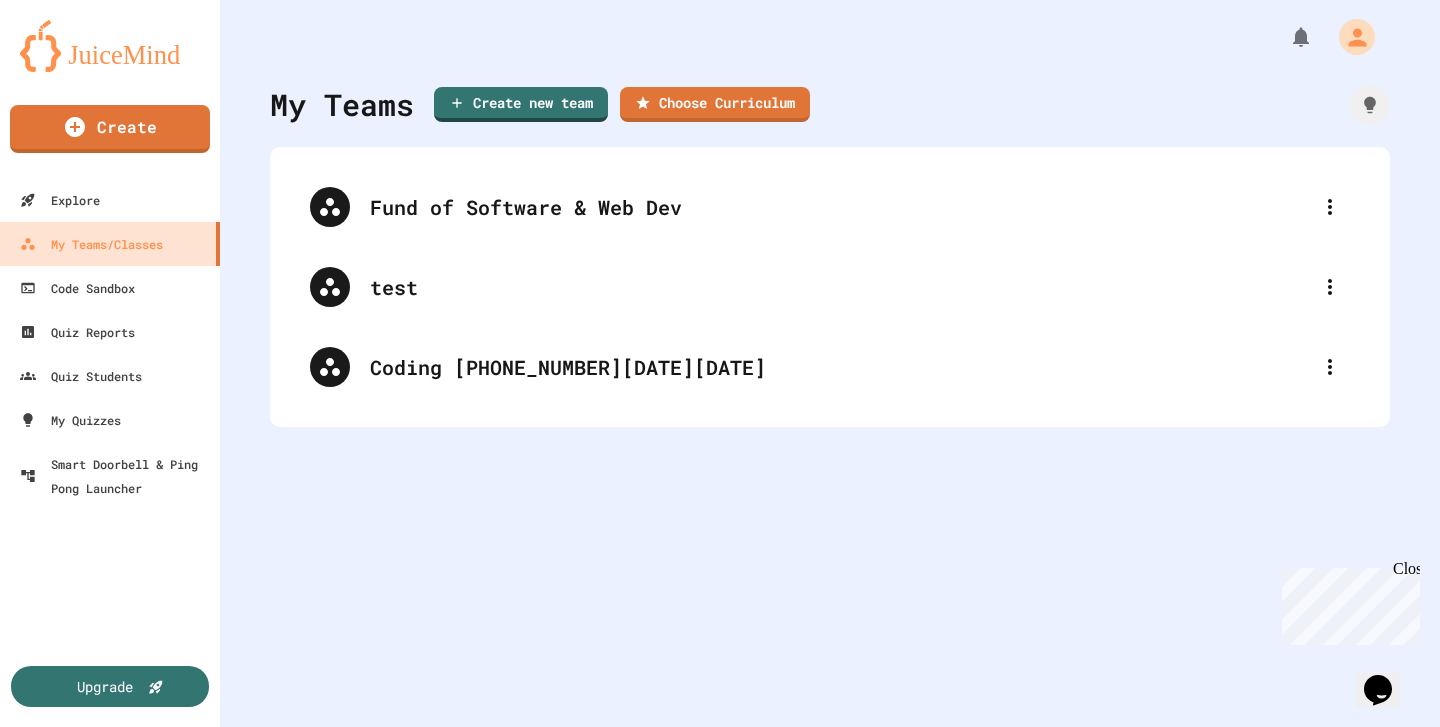 scroll, scrollTop: 0, scrollLeft: 0, axis: both 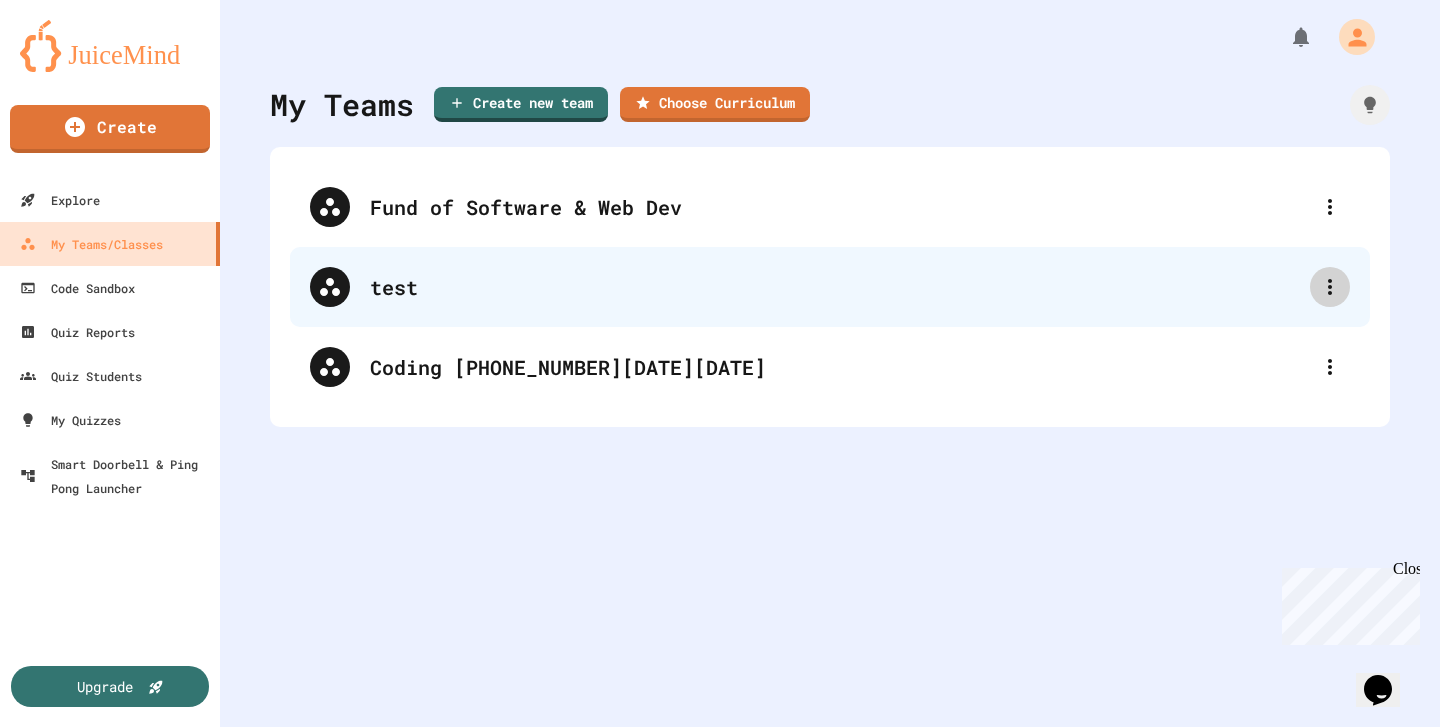 click 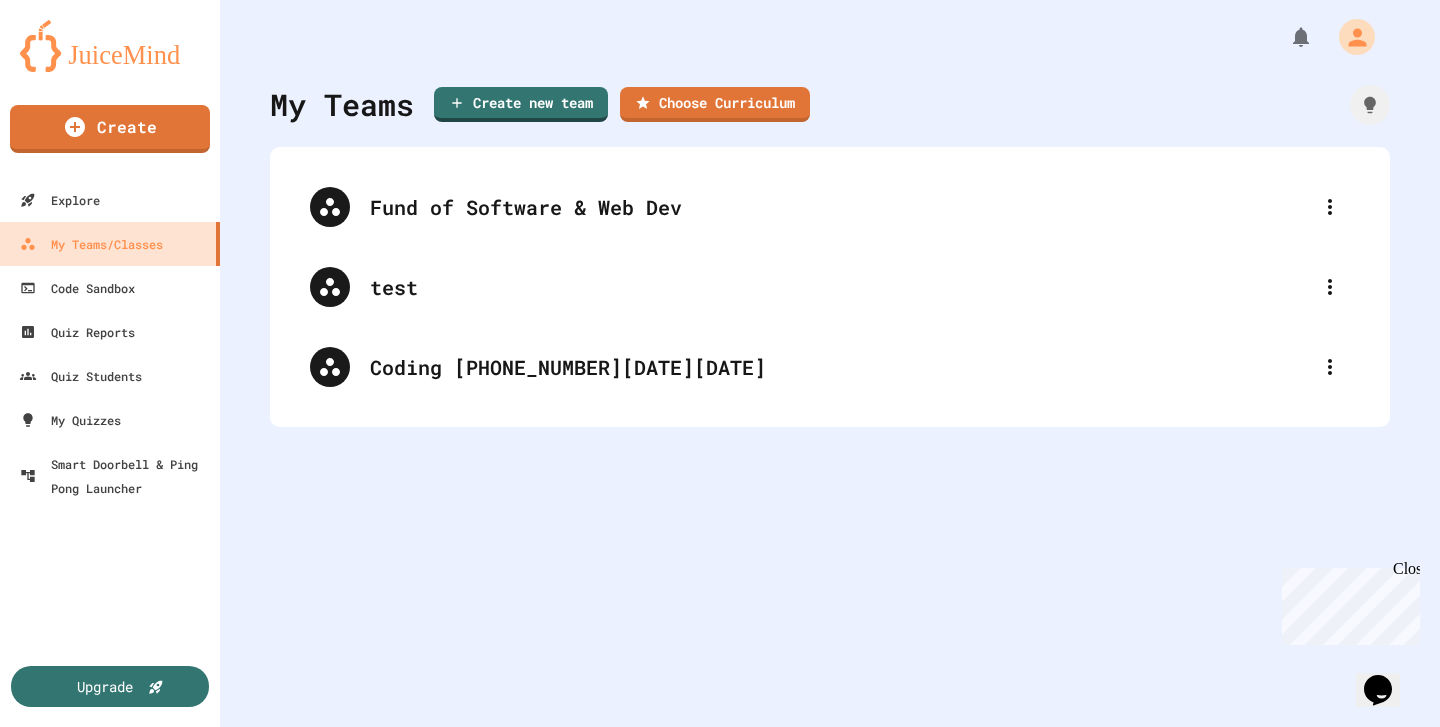 drag, startPoint x: 1308, startPoint y: 339, endPoint x: 1318, endPoint y: 363, distance: 26 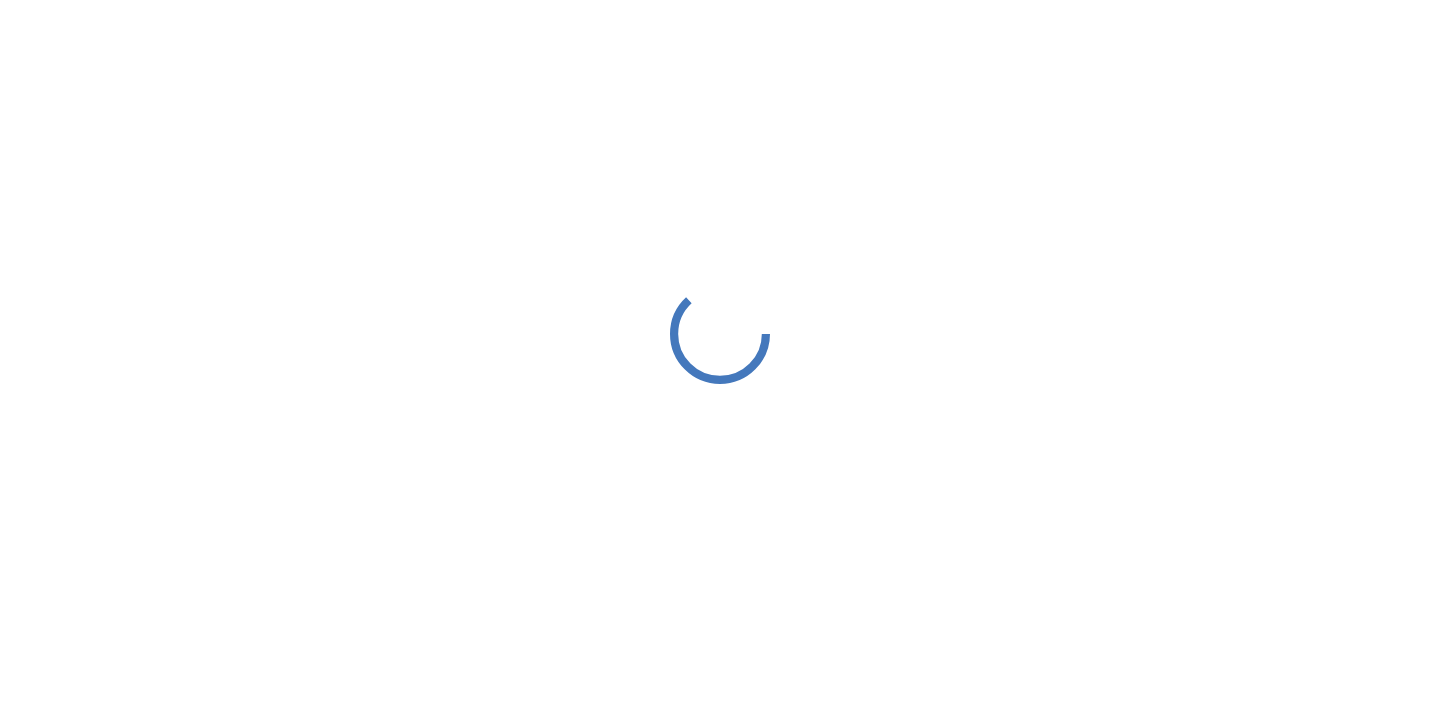 scroll, scrollTop: 0, scrollLeft: 0, axis: both 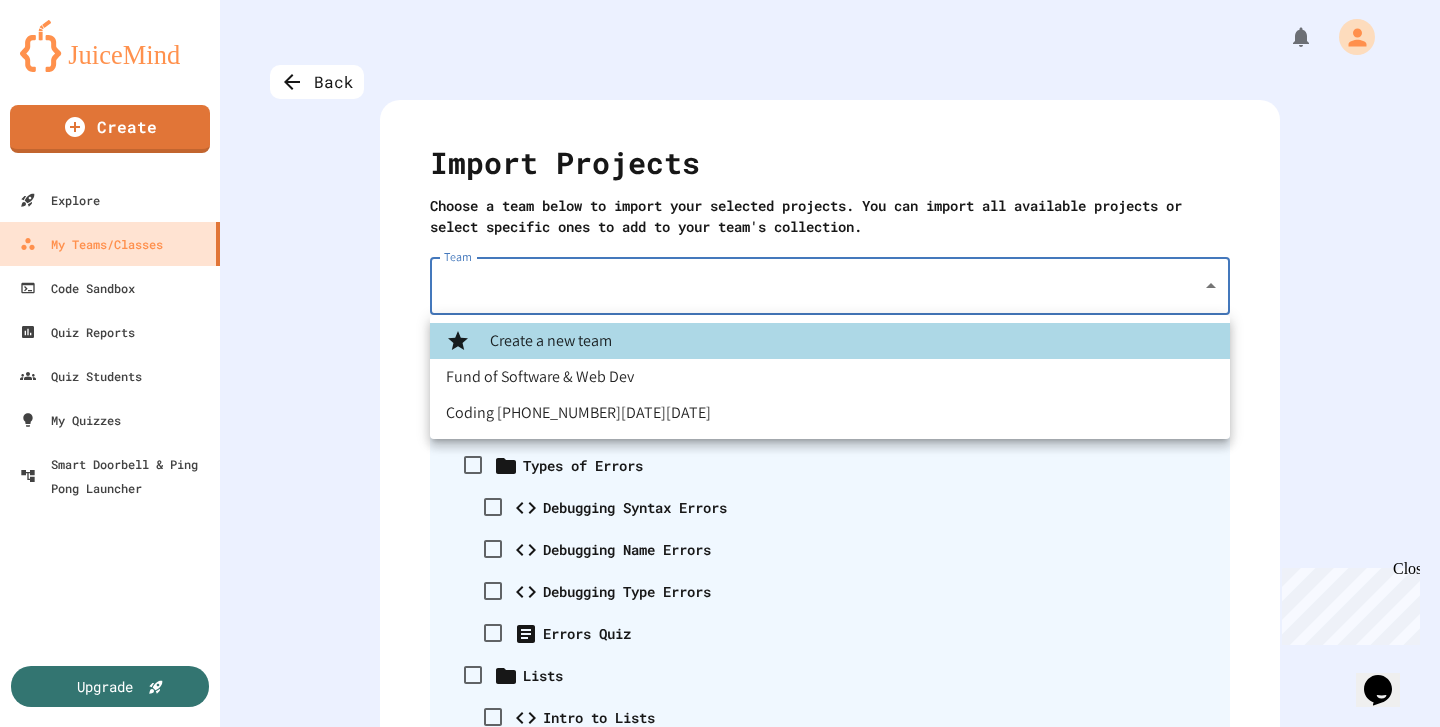 click on "We are updating our servers at 7PM EST on 3/11/2025. JuiceMind should continue to work as expected, but if you experience any issues, please chat with us.  Create Explore My Teams/Classes Code Sandbox Quiz Reports Quiz Students My Quizzes Smart Doorbell & Ping Pong Launcher Upgrade Back Import Projects Choose a team below to import your selected projects. You can import all available projects or select specific ones to add to your team's collection. Team ​ Team Select all Deselect all Types of Errors Debugging Syntax Errors Debugging Name Errors Debugging Type Errors Errors Quiz Lists Intro to Lists Data Types in a List Empty List List Methods Growing a list: Plus (+) Accessing List Elements Accessing List Elements: Negative Index Modifying List Elements Shrinking a List: Remove Two-Dimensional (2D) Lists Accessing 2D Lists Modifying 2D Lists Lists Review Lists Quiz Gradebook project Working with Lists in Python Adding by index: Insert Removing by Index: Pop Consecutive Lists: Range Length Loops" at bounding box center [720, 363] 